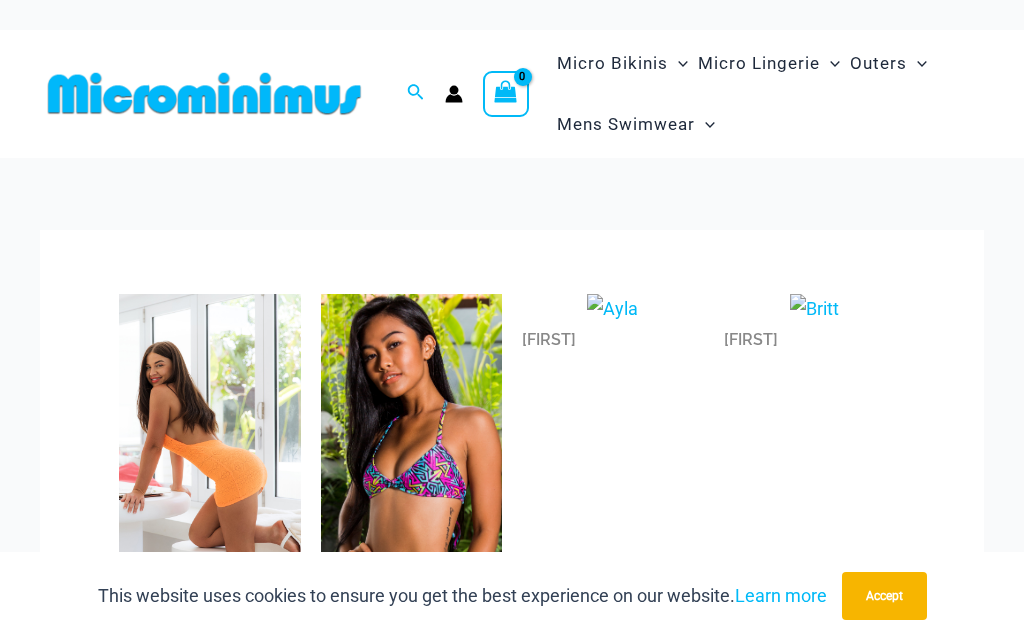 scroll, scrollTop: 120, scrollLeft: 0, axis: vertical 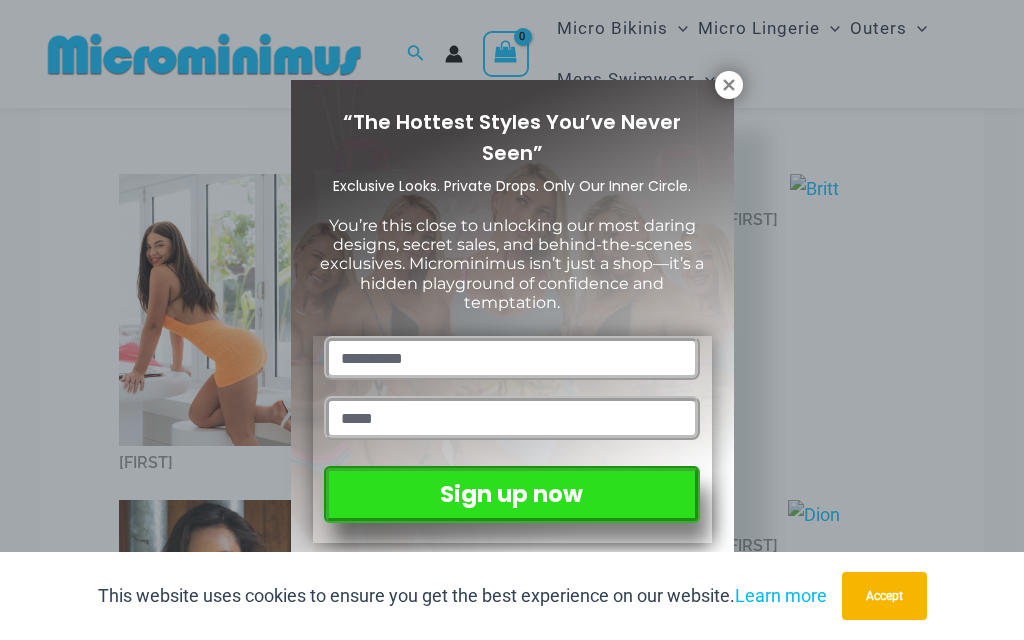 click 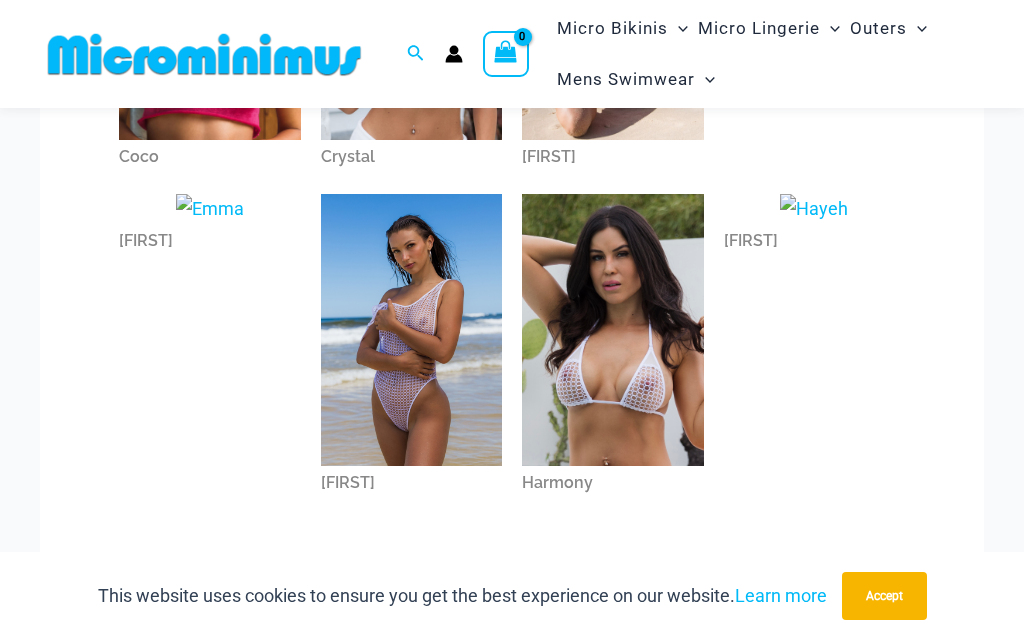 scroll, scrollTop: 806, scrollLeft: 0, axis: vertical 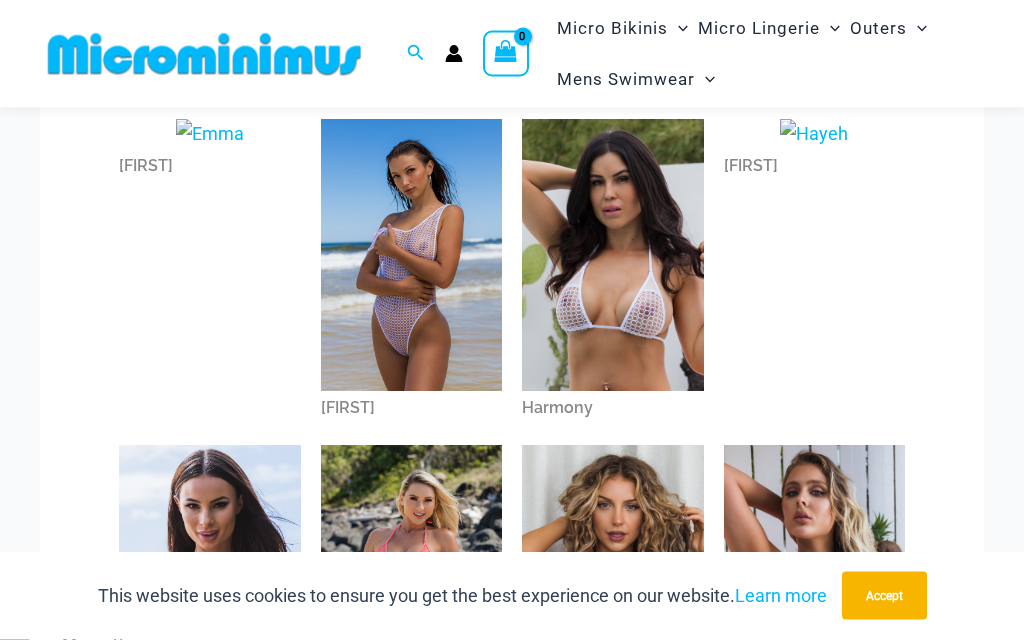 click at bounding box center (613, 582) 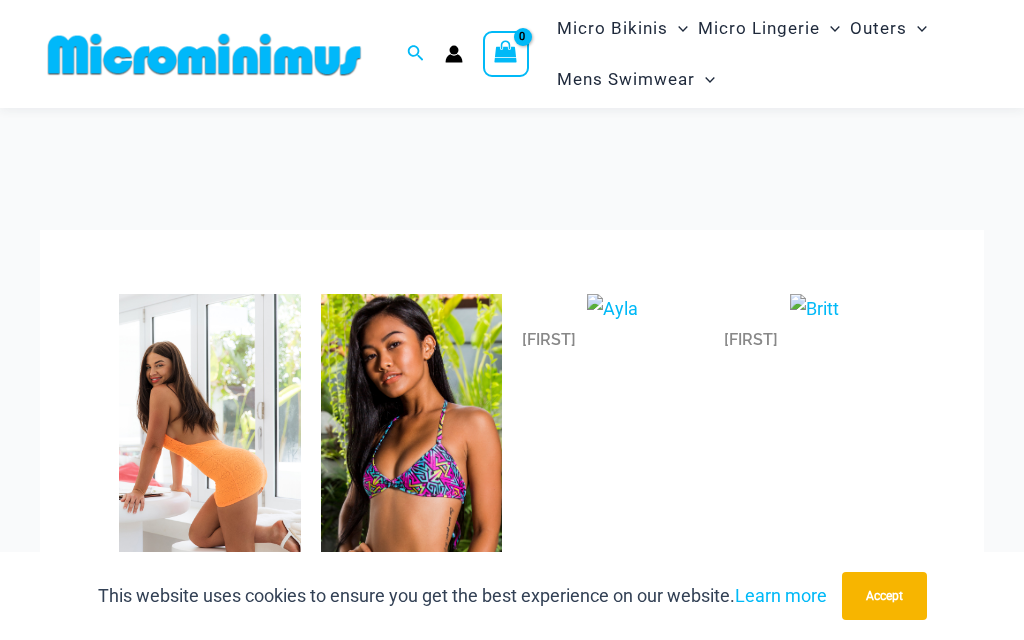 scroll, scrollTop: 891, scrollLeft: 0, axis: vertical 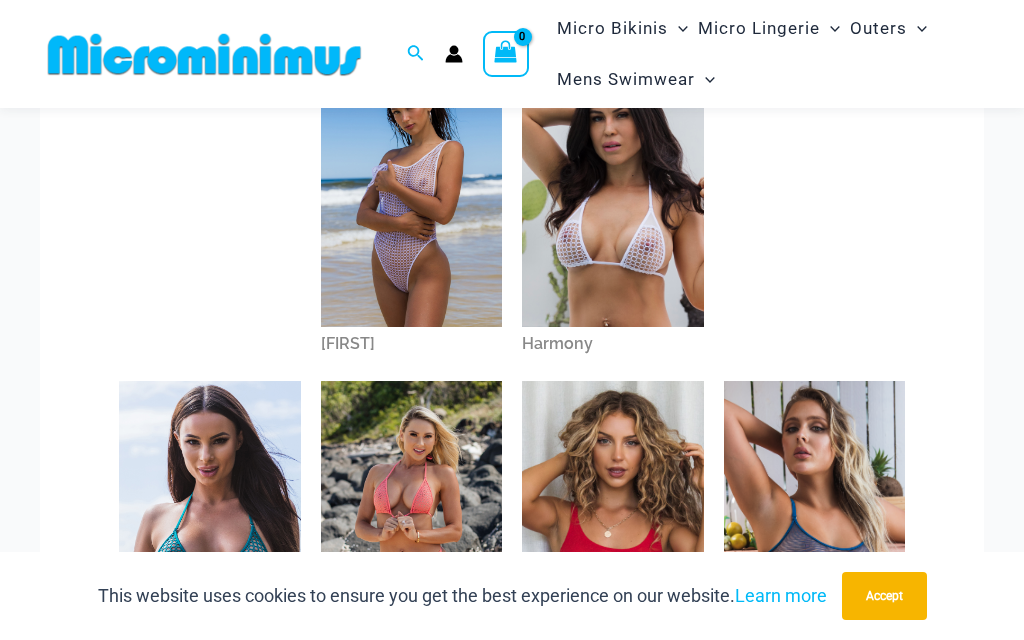 click at bounding box center [613, 191] 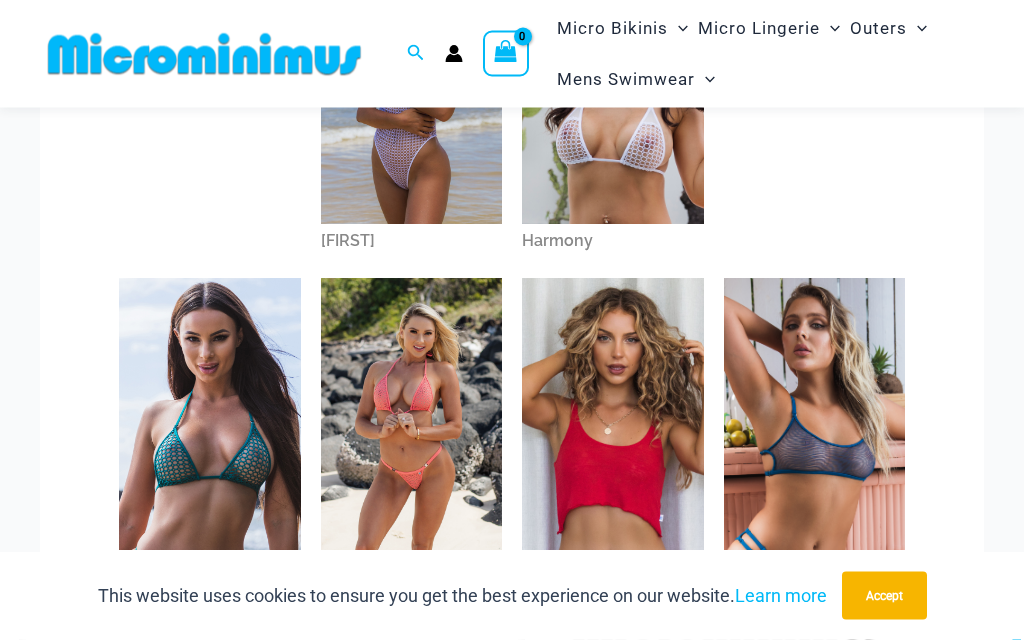 scroll, scrollTop: 977, scrollLeft: 0, axis: vertical 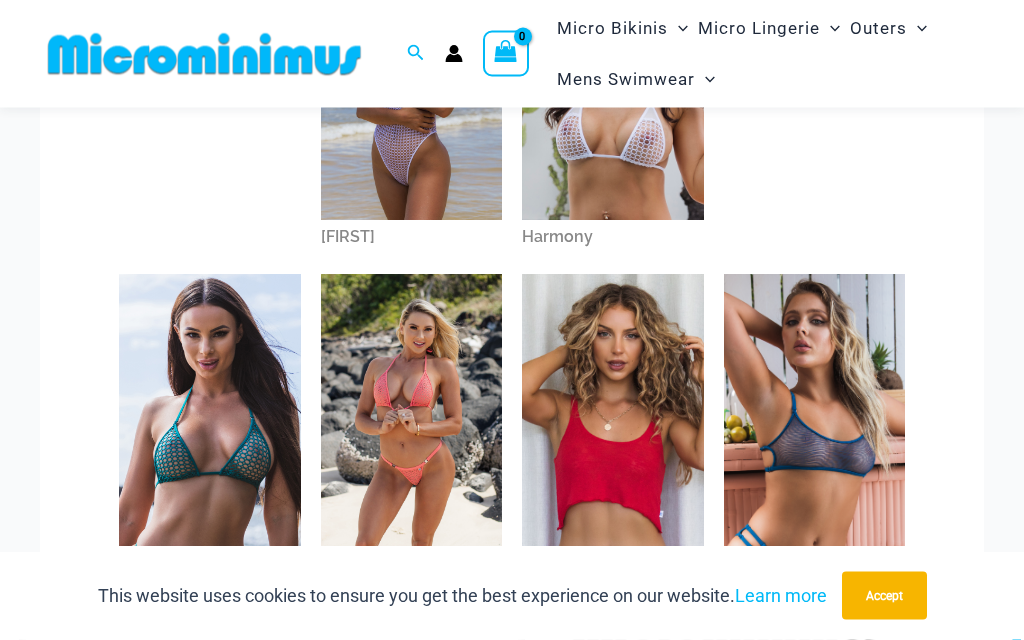 click at bounding box center (613, 411) 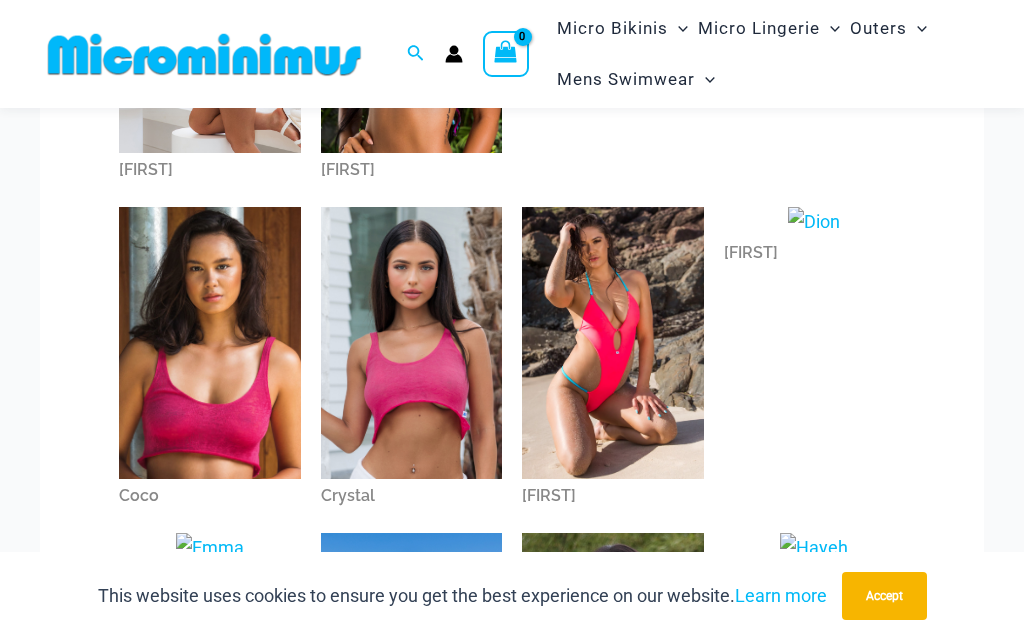 scroll, scrollTop: 392, scrollLeft: 0, axis: vertical 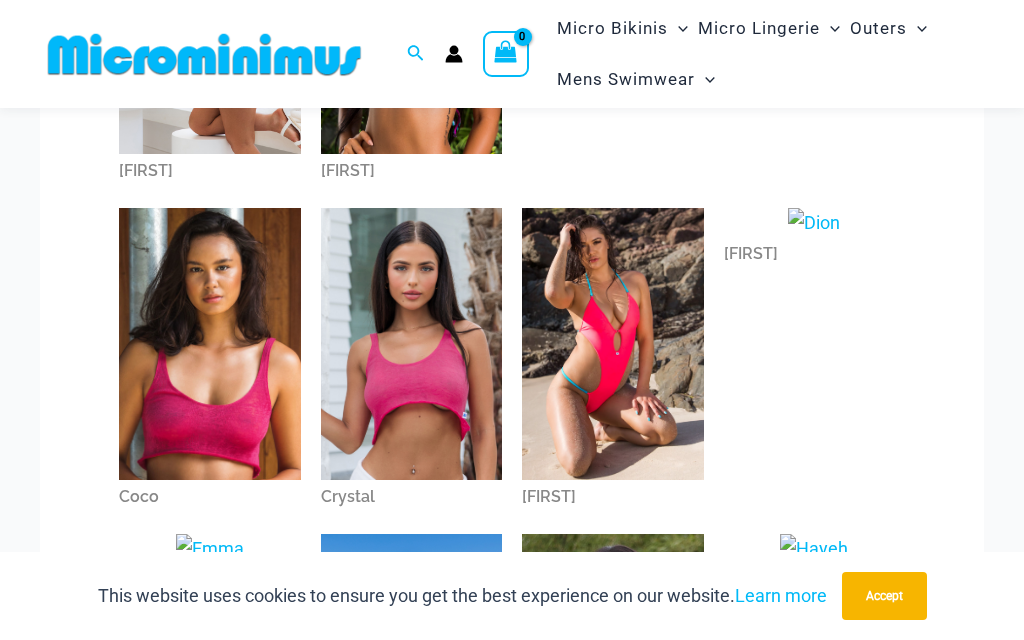 click at bounding box center (412, 344) 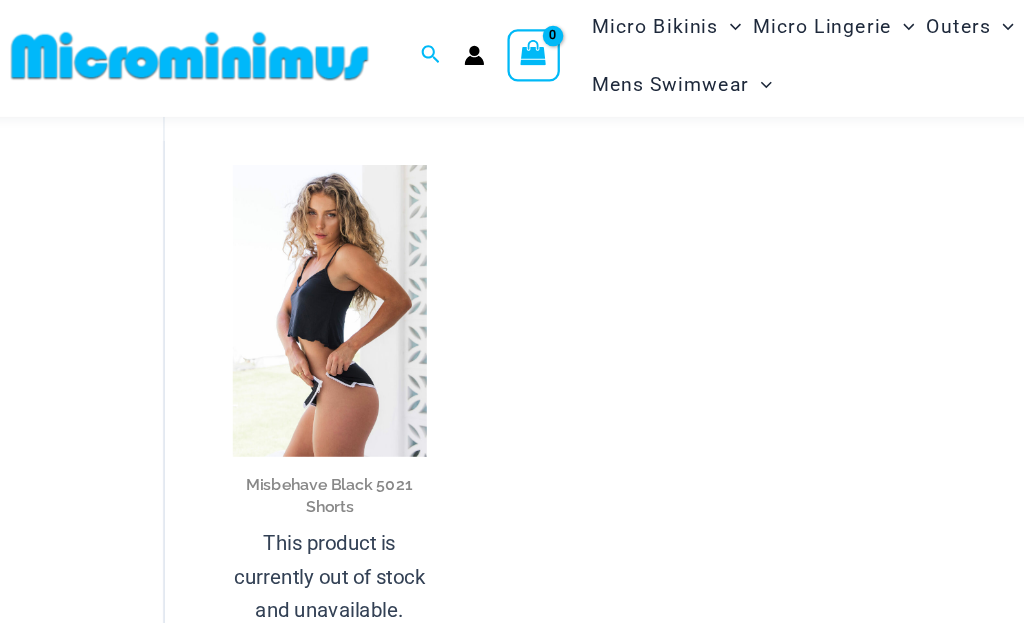 scroll, scrollTop: 147, scrollLeft: 0, axis: vertical 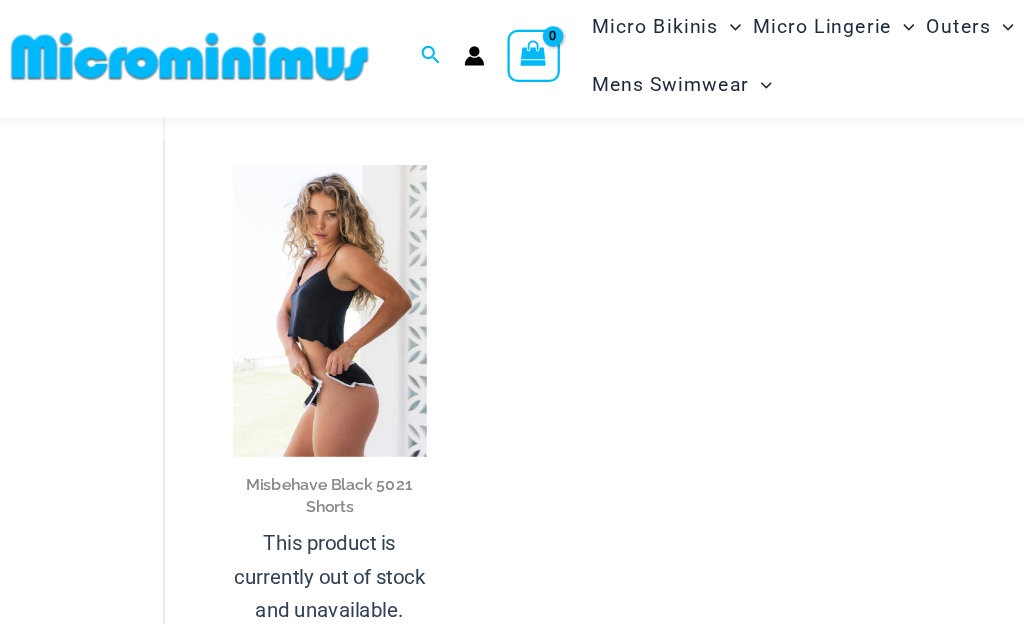 click at bounding box center (242, 149) 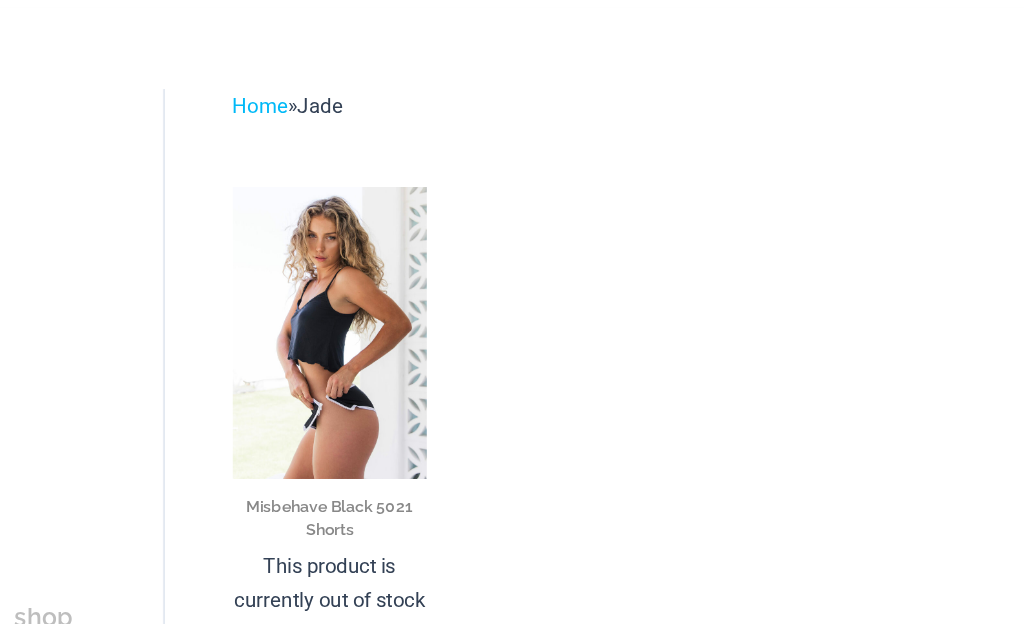 scroll, scrollTop: 0, scrollLeft: 0, axis: both 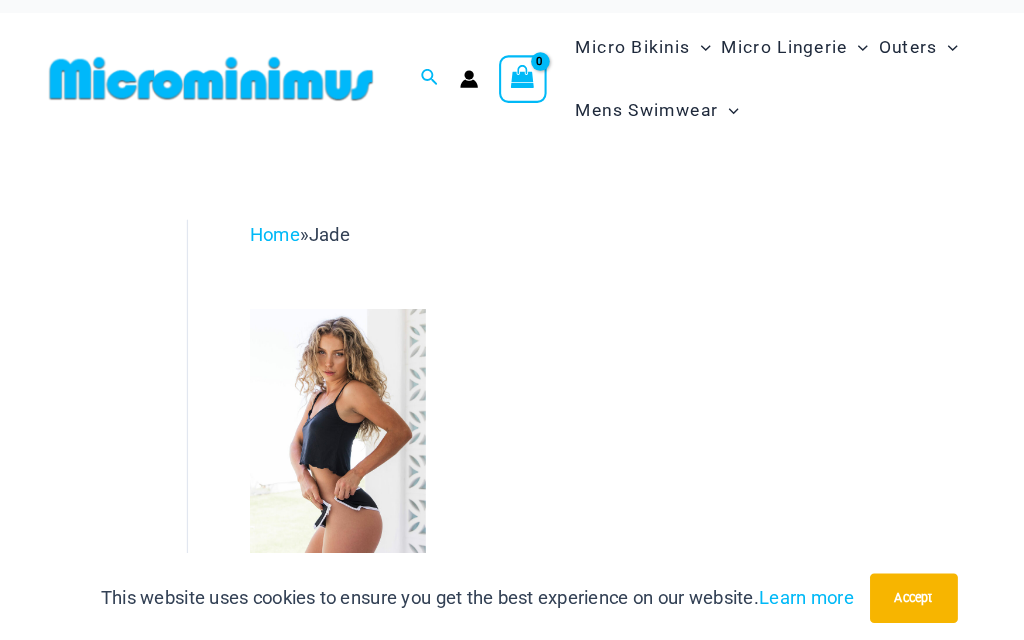 click on "Misbehave Black 5021 Shorts
This product is currently out of stock and unavailable." at bounding box center (612, 568) 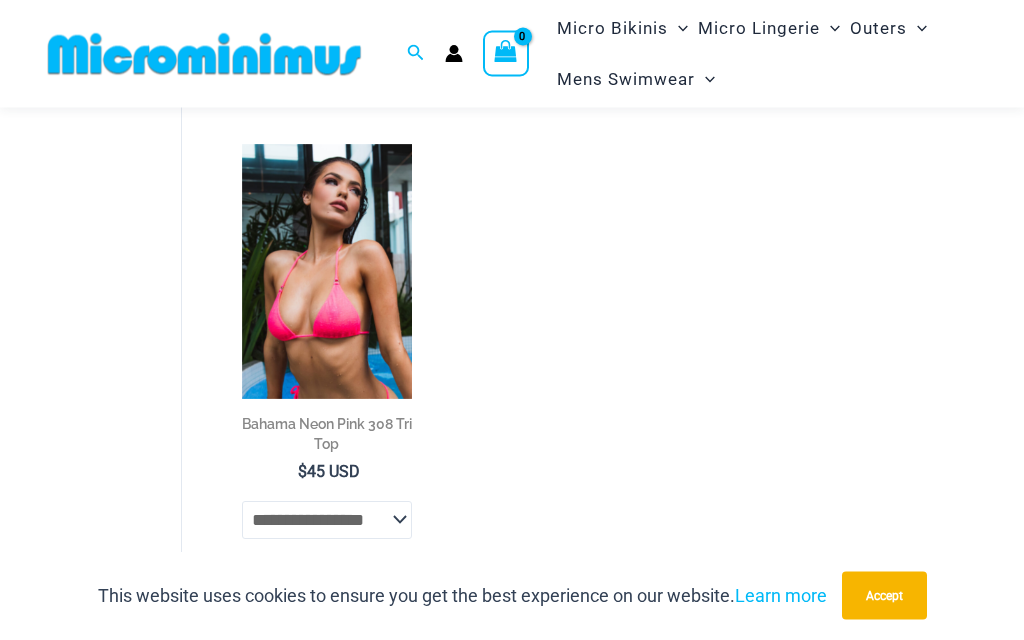 scroll, scrollTop: 54, scrollLeft: 0, axis: vertical 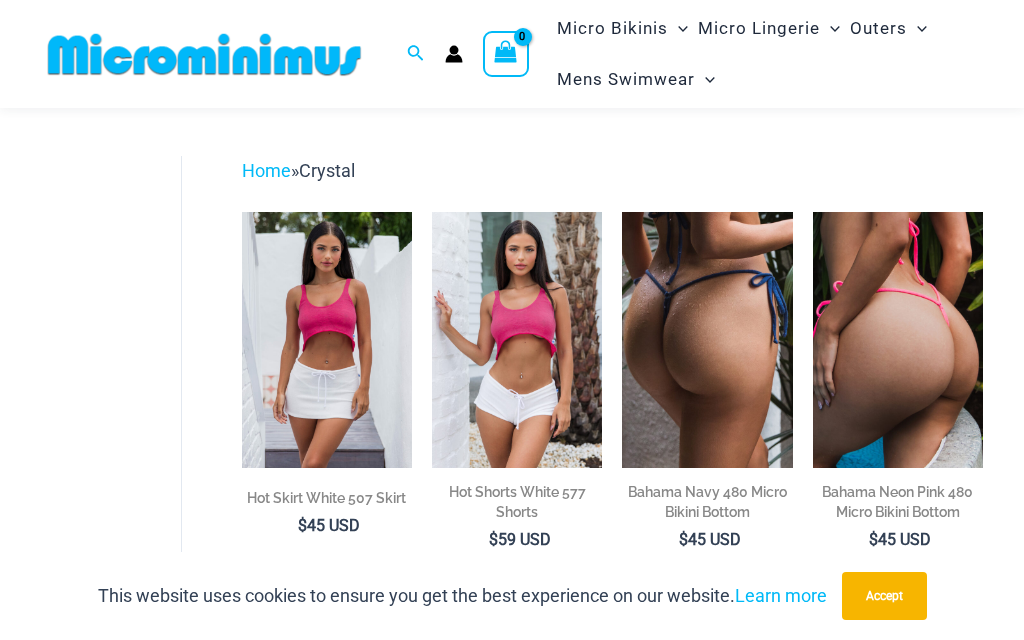 click at bounding box center [813, 212] 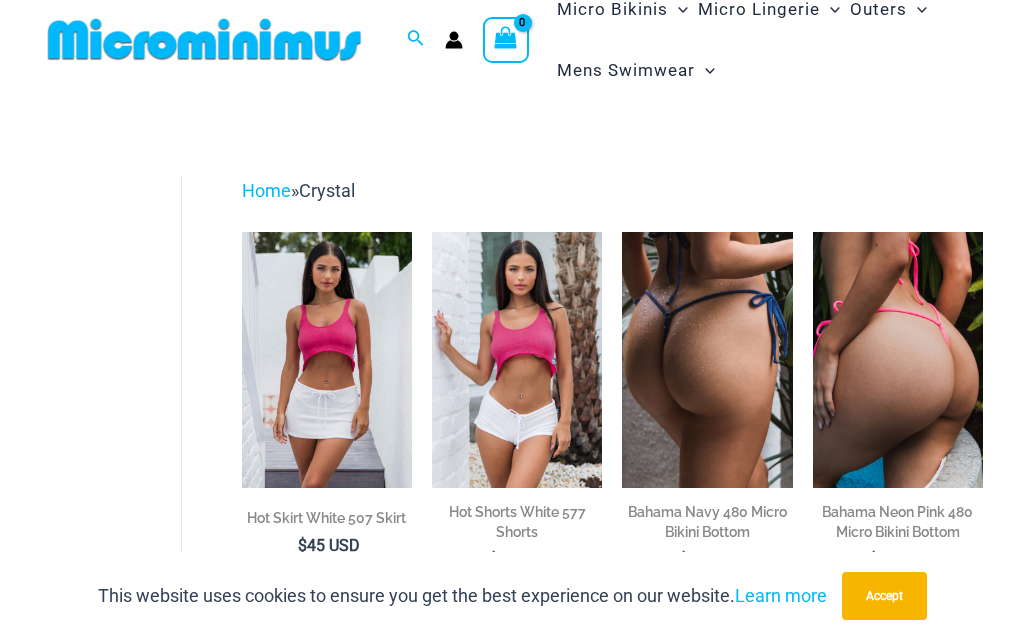 scroll, scrollTop: 0, scrollLeft: 0, axis: both 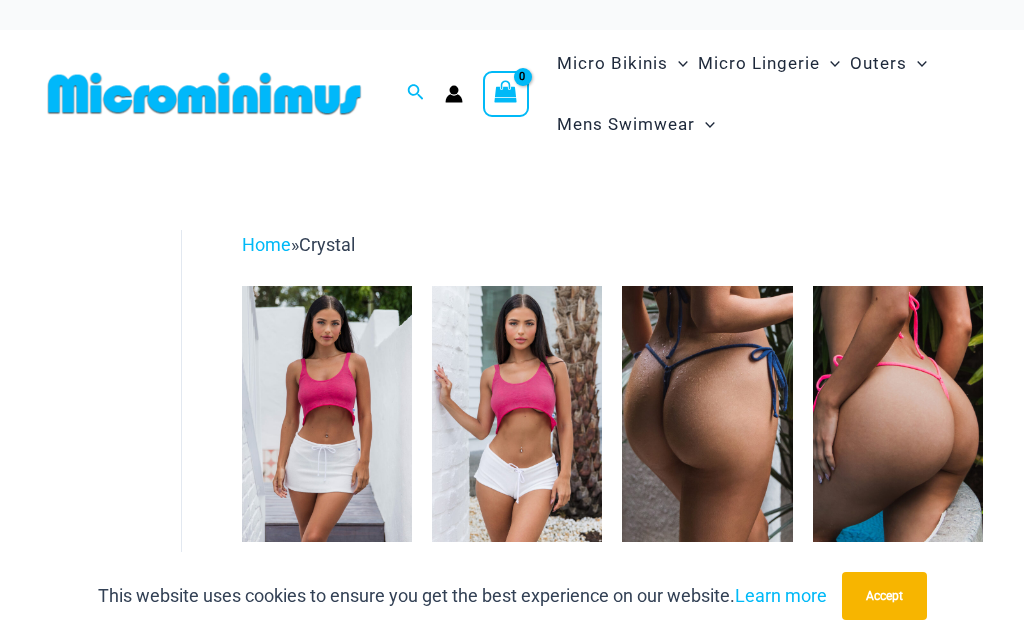 click at bounding box center (432, 286) 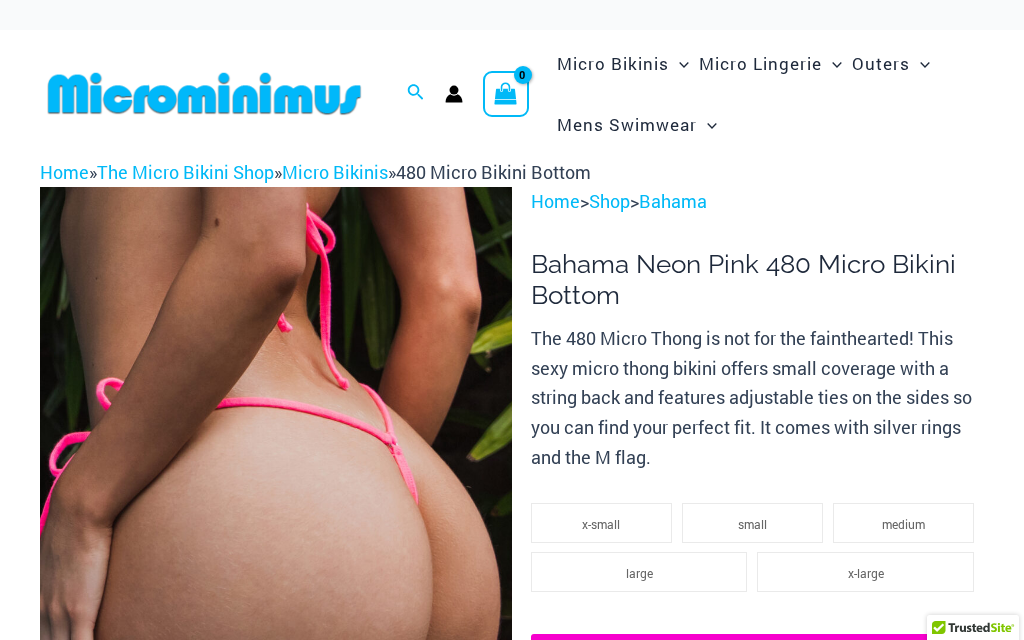 scroll, scrollTop: 0, scrollLeft: 0, axis: both 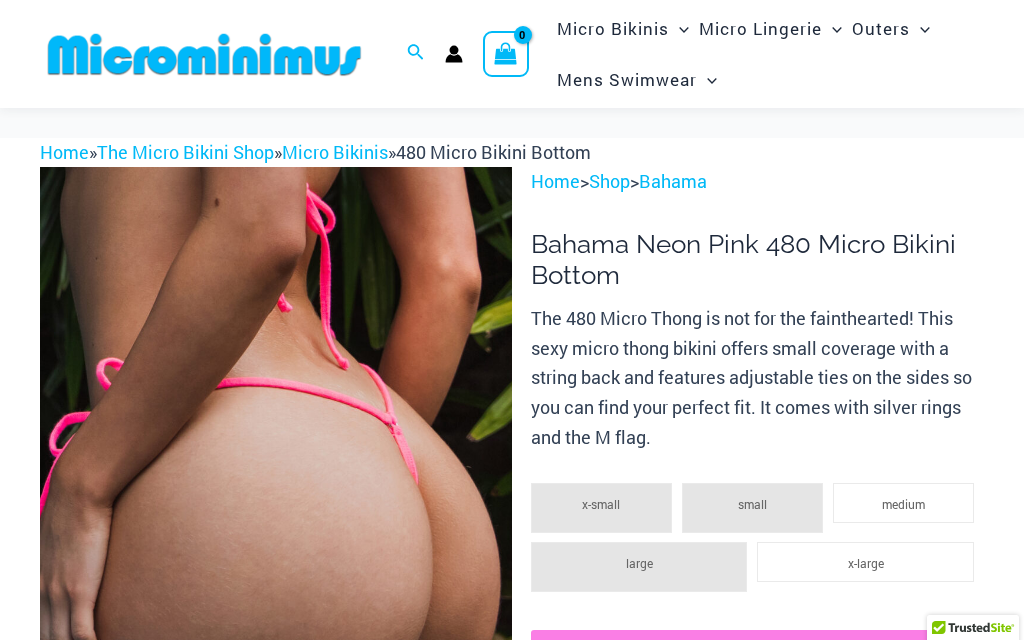 click at bounding box center (276, 521) 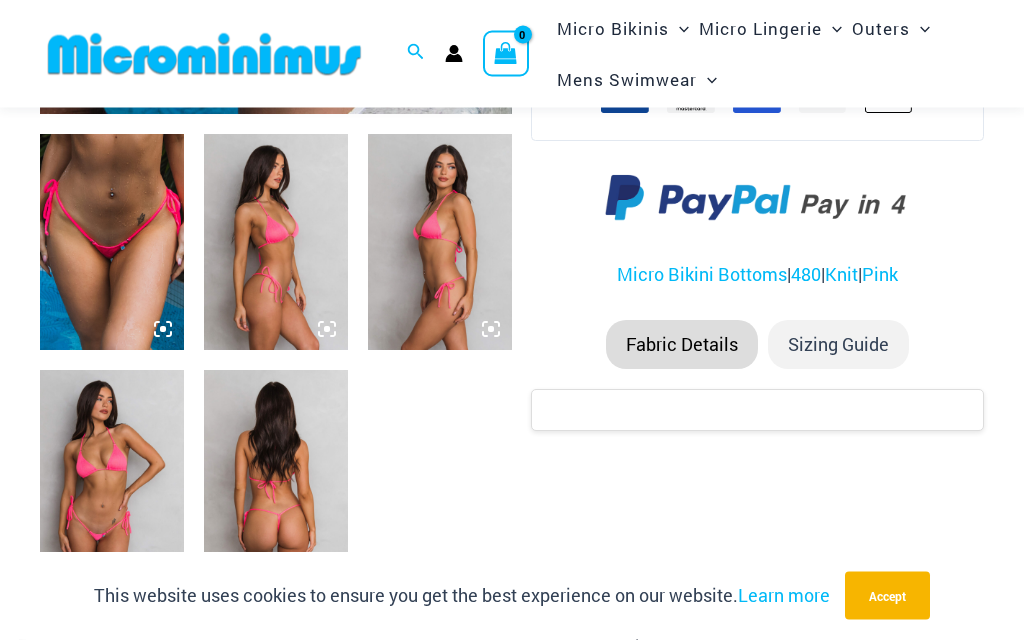 scroll, scrollTop: 758, scrollLeft: 0, axis: vertical 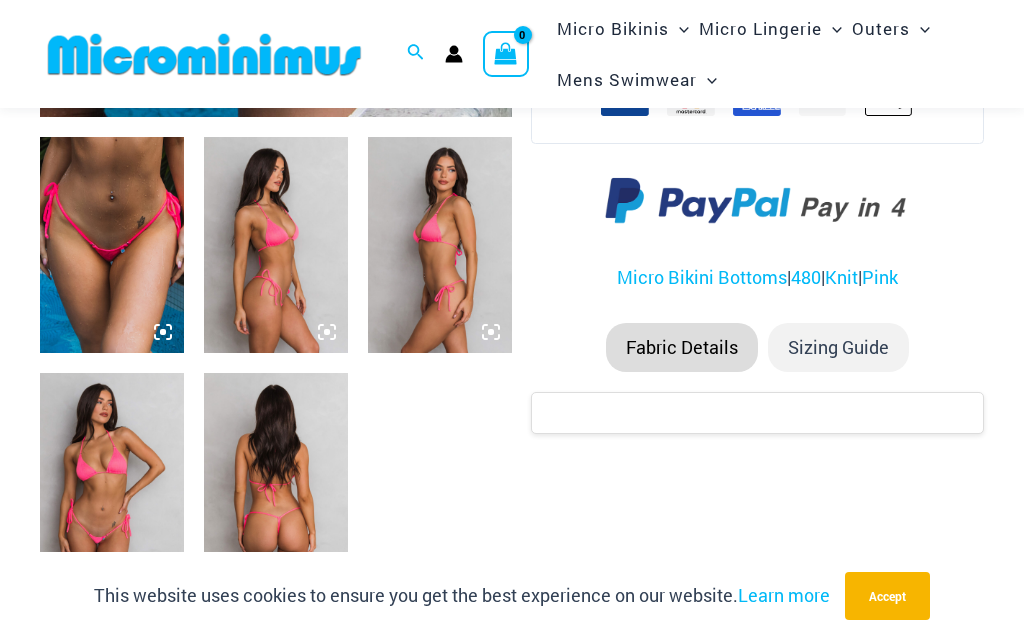 click 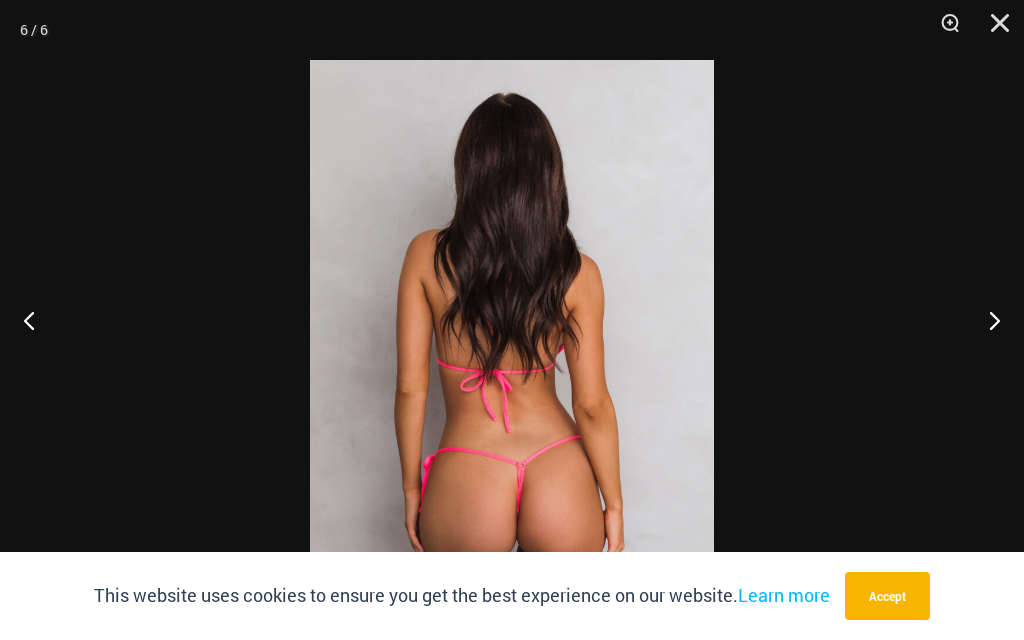 click at bounding box center [37, 320] 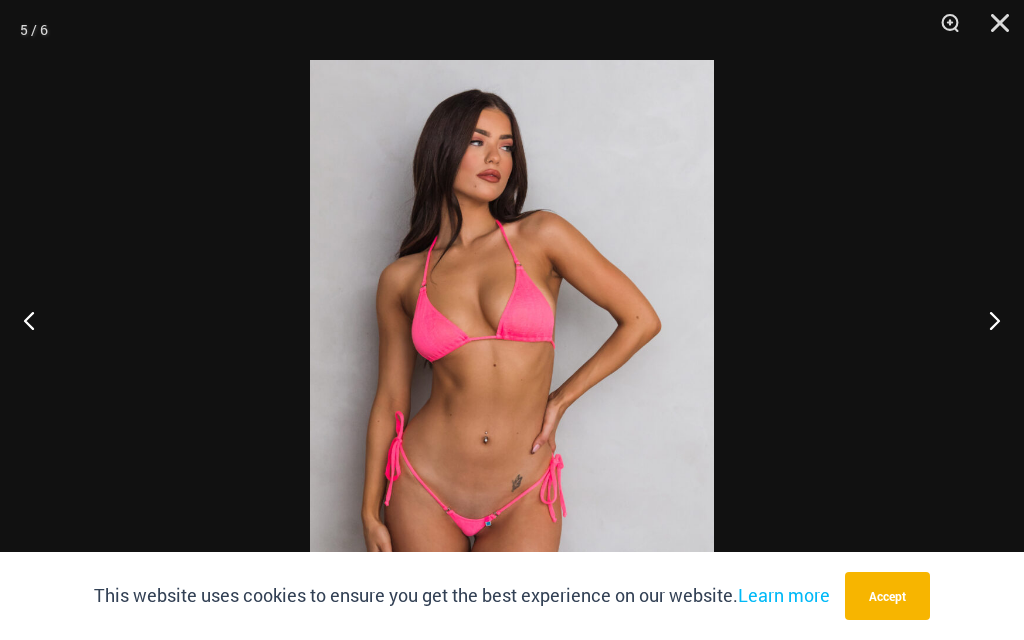 click at bounding box center [993, 30] 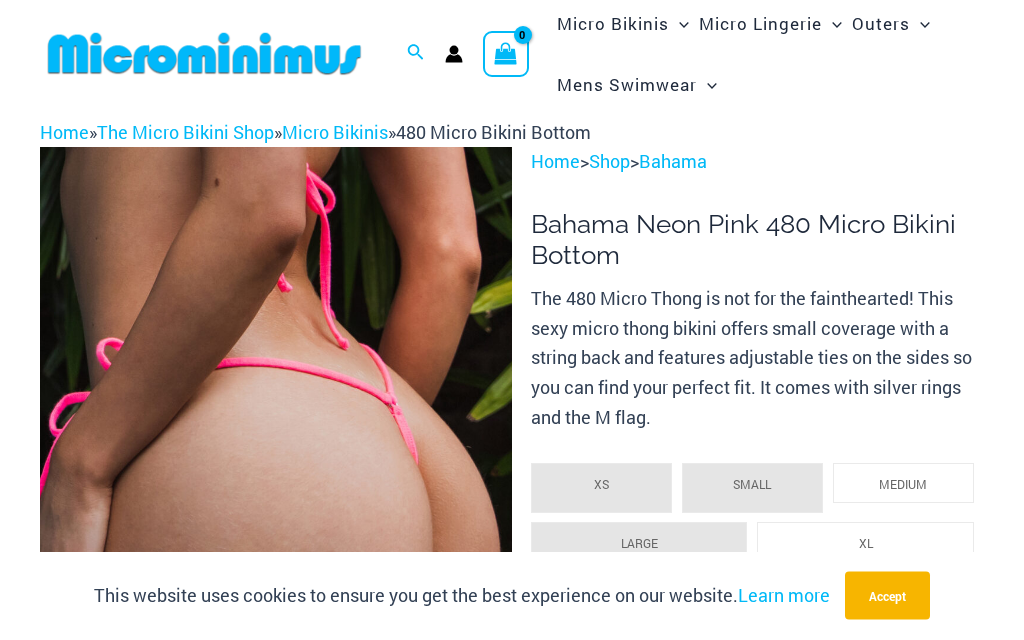 scroll, scrollTop: 0, scrollLeft: 0, axis: both 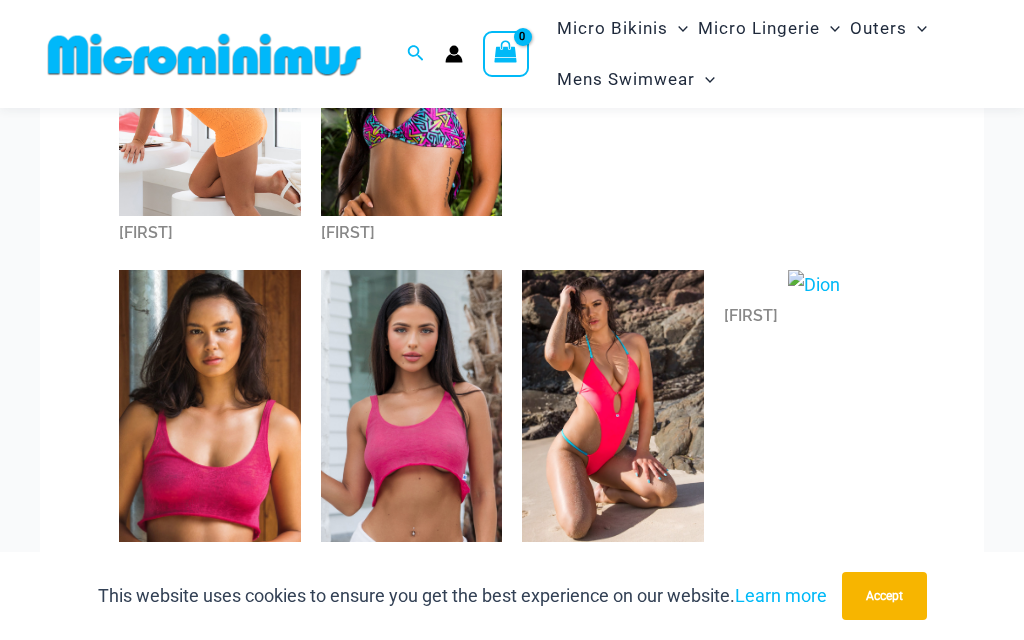 click at bounding box center (613, 406) 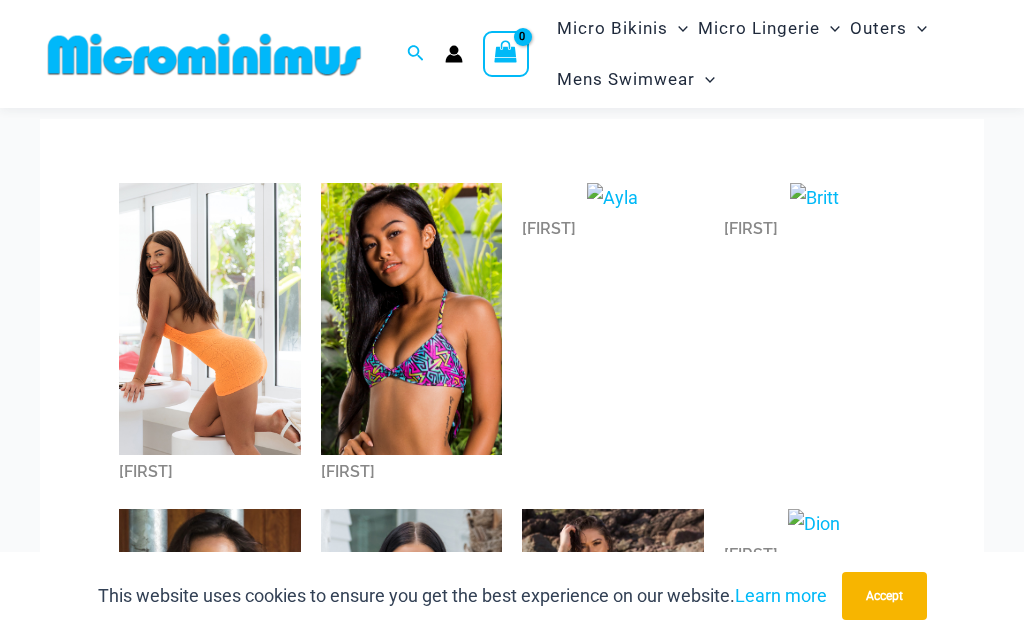 scroll, scrollTop: 90, scrollLeft: 0, axis: vertical 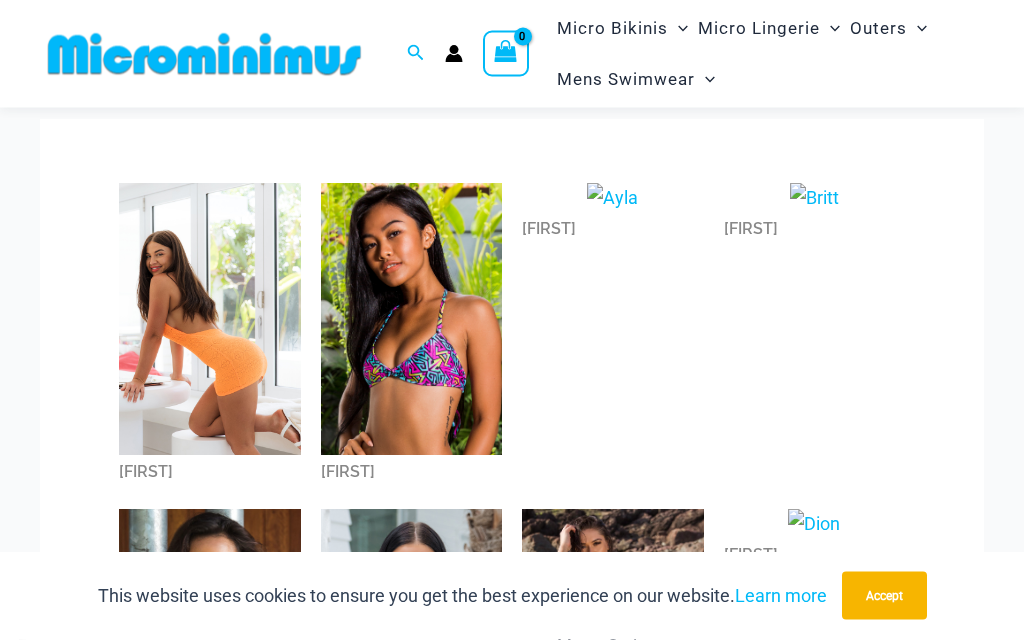 click at bounding box center [210, 320] 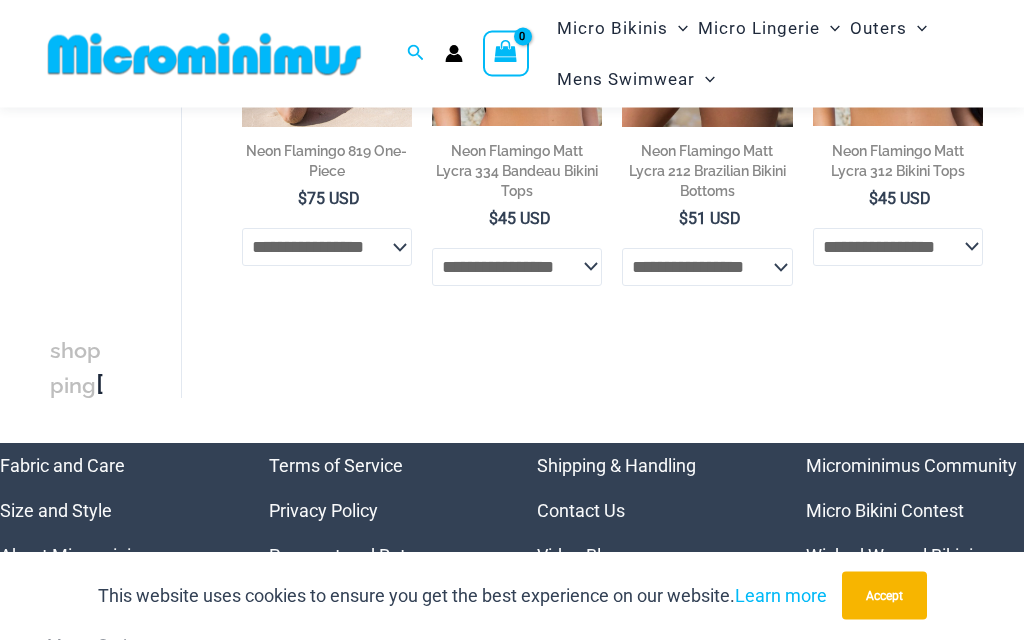 scroll, scrollTop: 184, scrollLeft: 0, axis: vertical 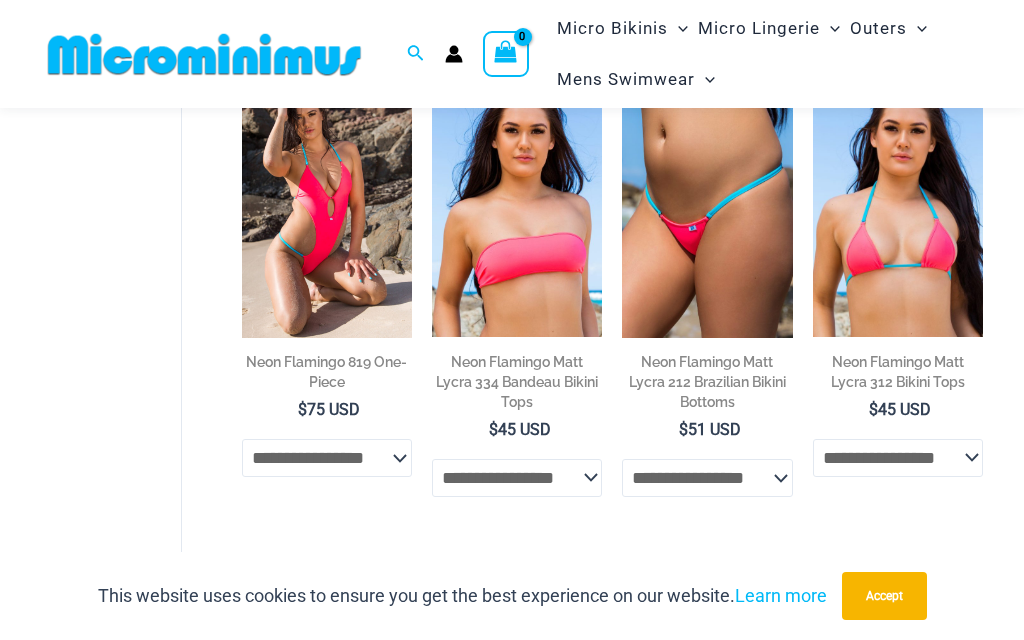 click on "Neon Flamingo Matt Lycra 212 Brazilian Bikini Bottoms" at bounding box center [707, 385] 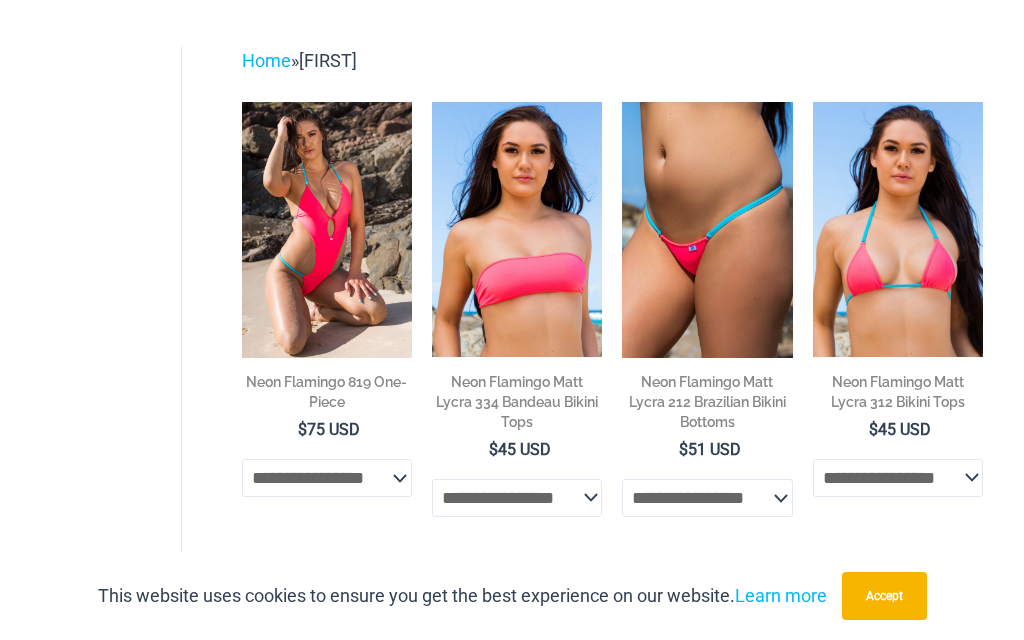 scroll, scrollTop: 0, scrollLeft: 0, axis: both 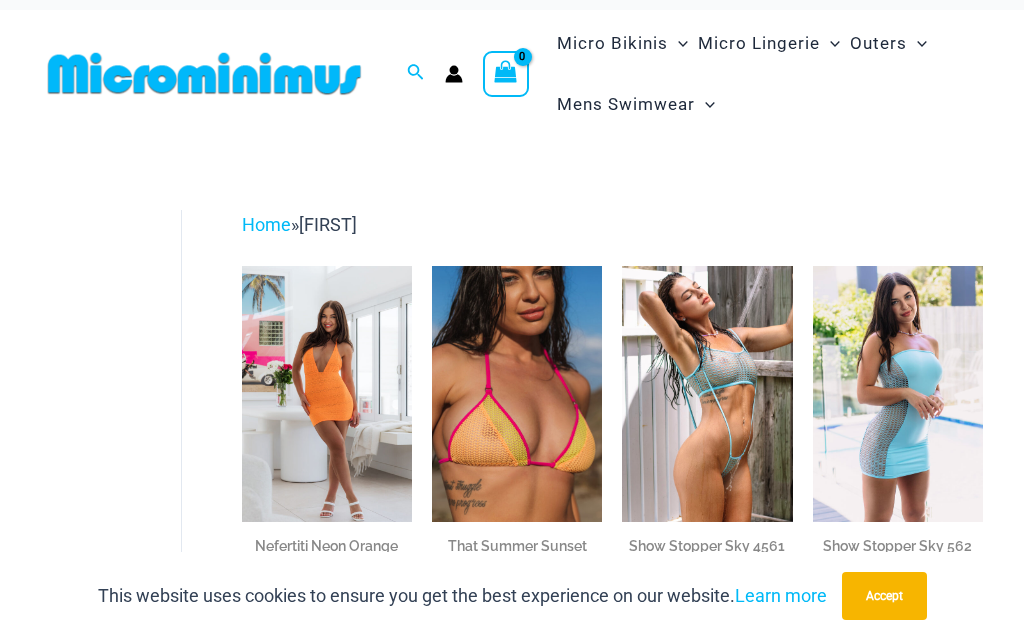 click at bounding box center (622, 266) 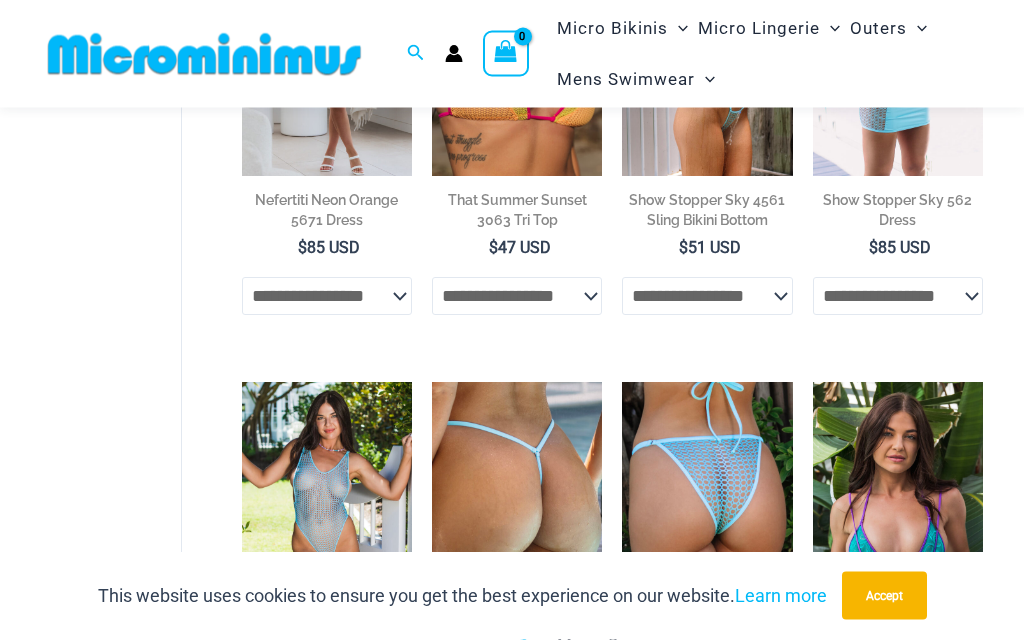scroll, scrollTop: 346, scrollLeft: 0, axis: vertical 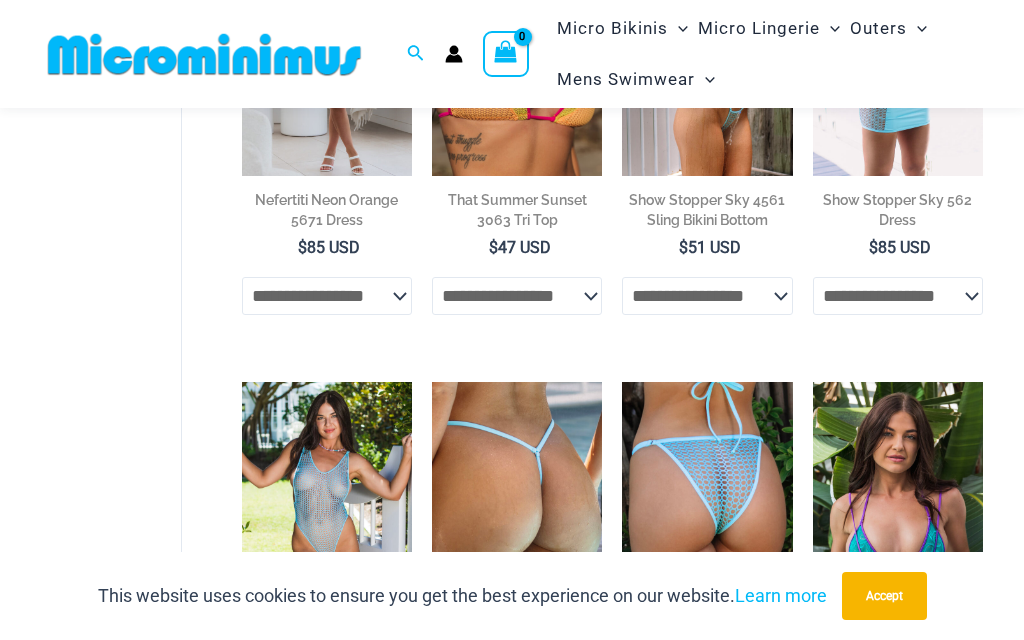click at bounding box center [432, 382] 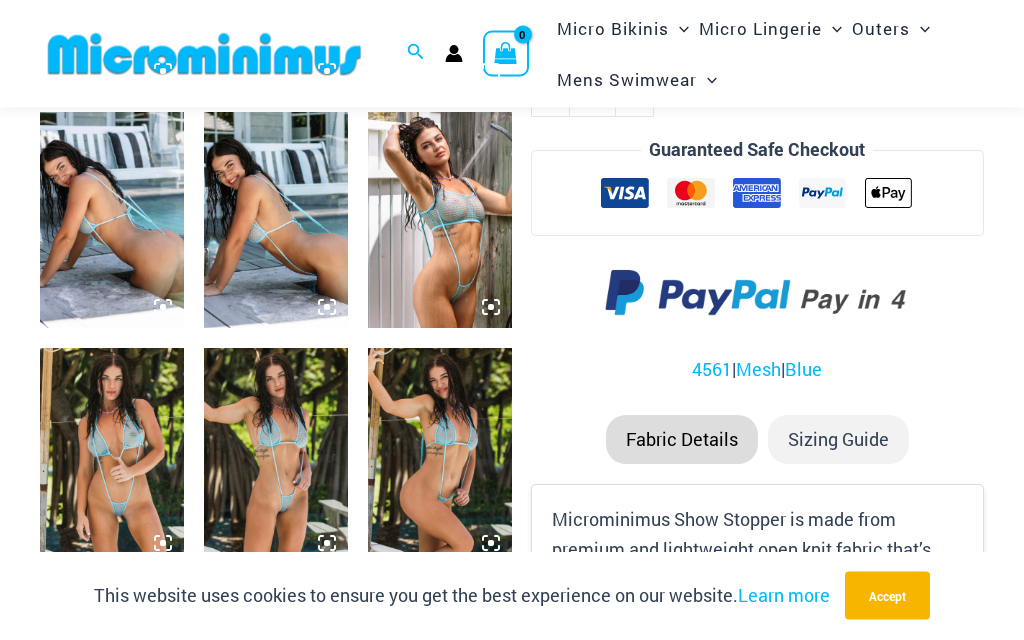 scroll, scrollTop: 1019, scrollLeft: 0, axis: vertical 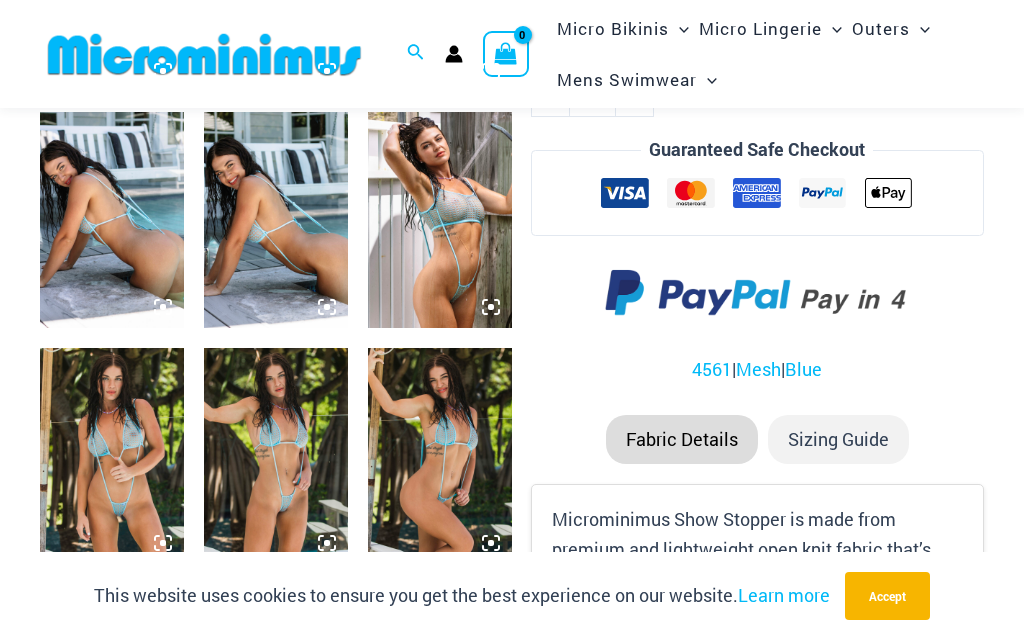 click at bounding box center (112, 220) 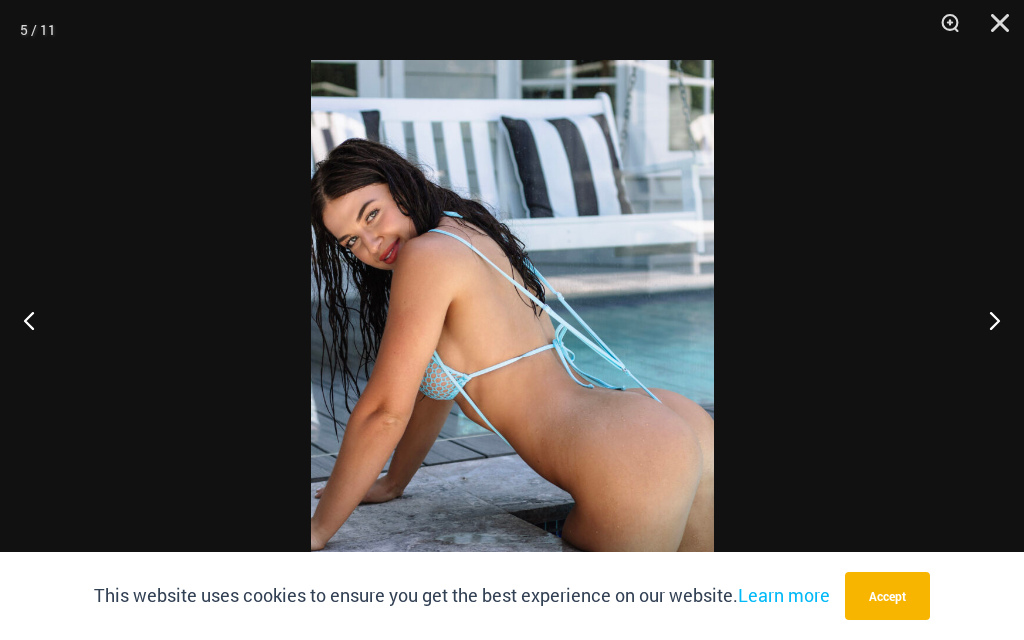 click at bounding box center (37, 320) 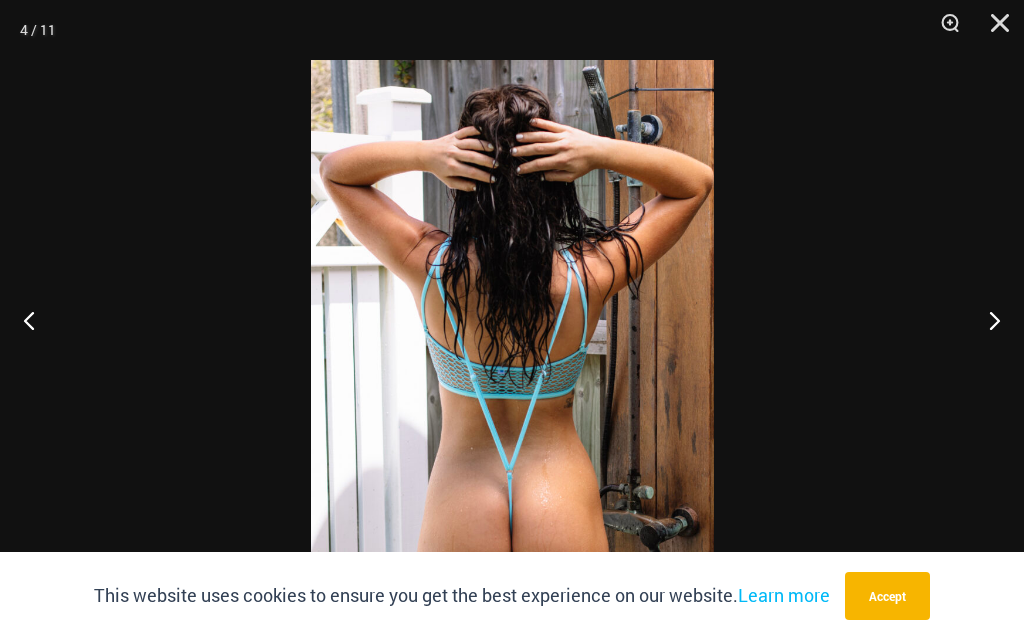 click at bounding box center [37, 320] 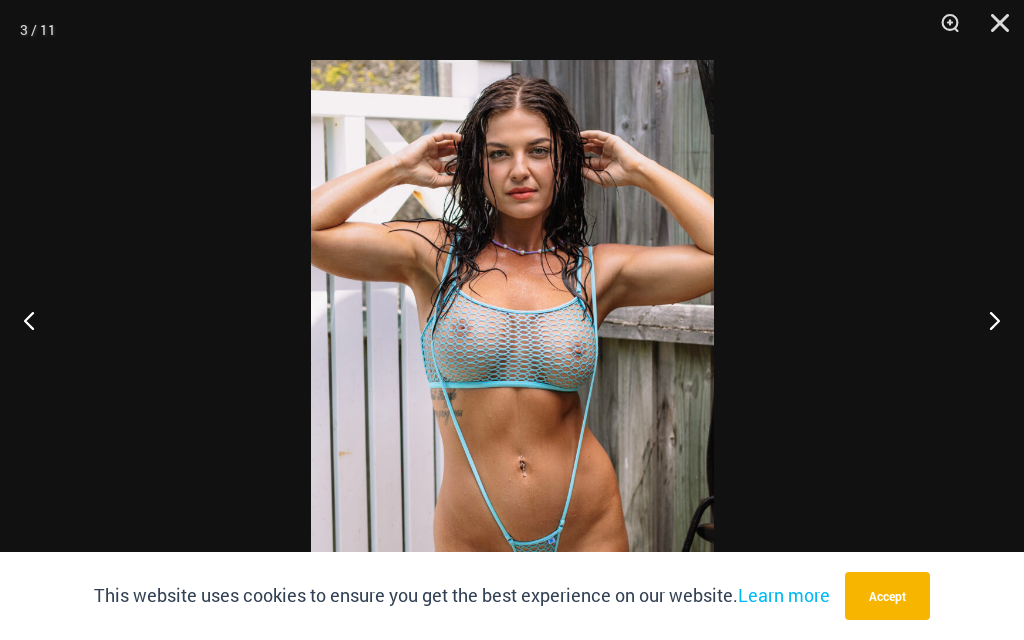click at bounding box center (37, 320) 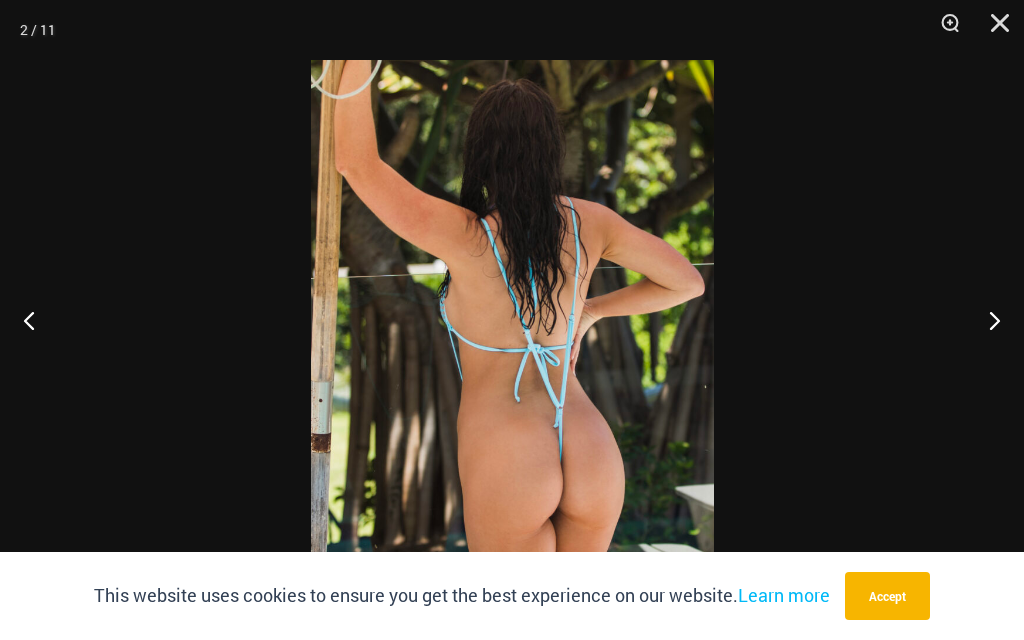 click at bounding box center [37, 320] 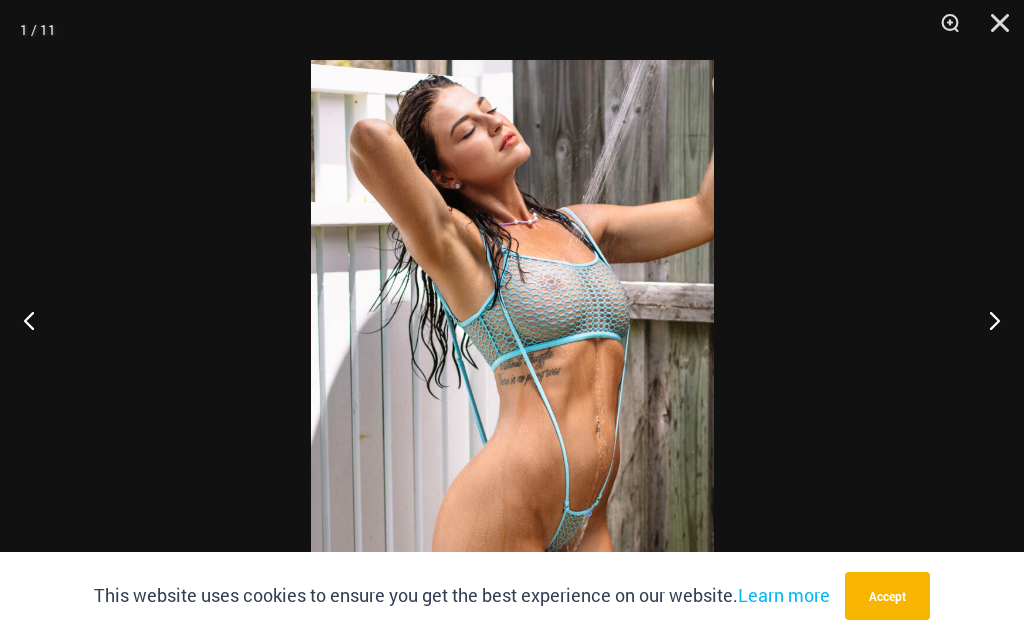 click at bounding box center (986, 320) 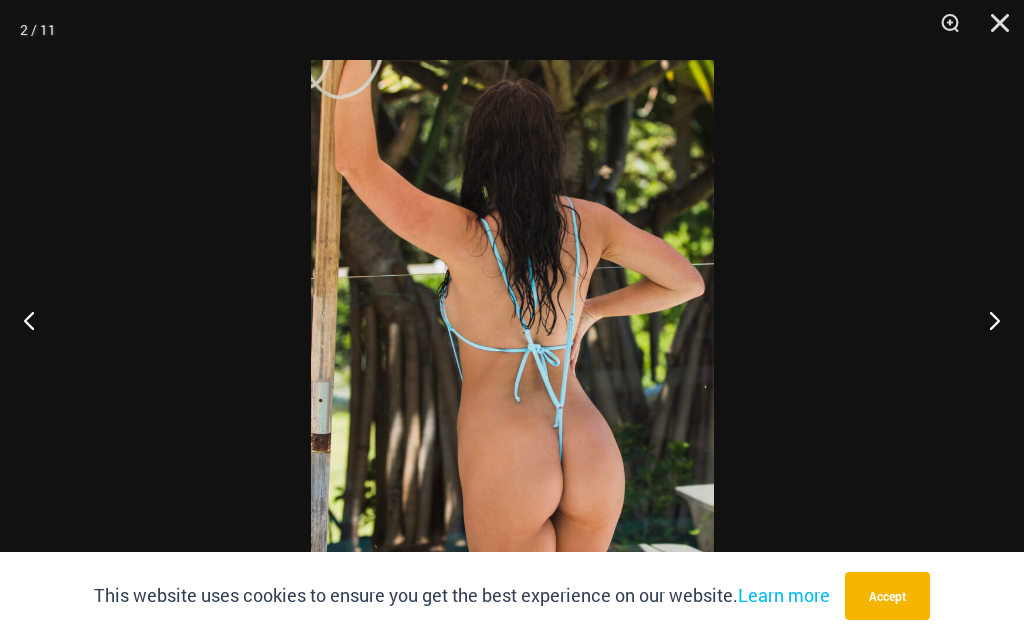 click at bounding box center [986, 320] 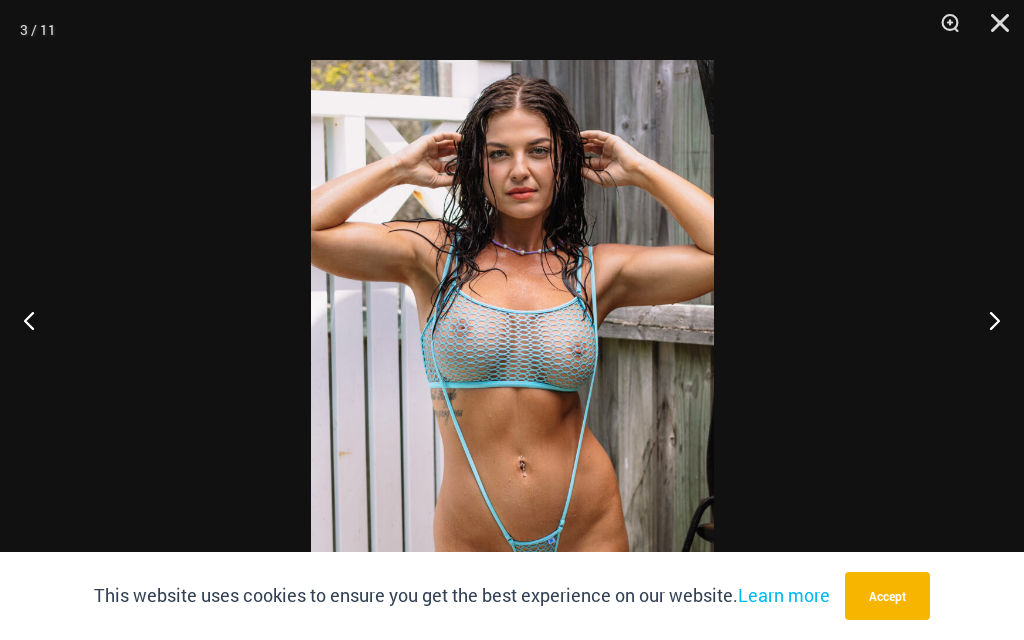 click at bounding box center (986, 320) 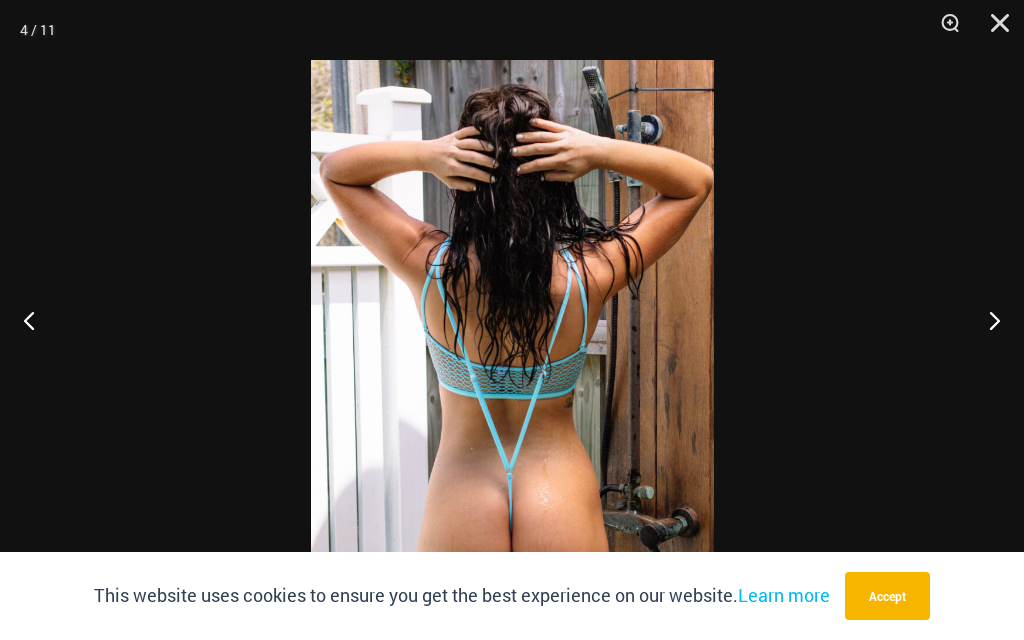 click at bounding box center [986, 320] 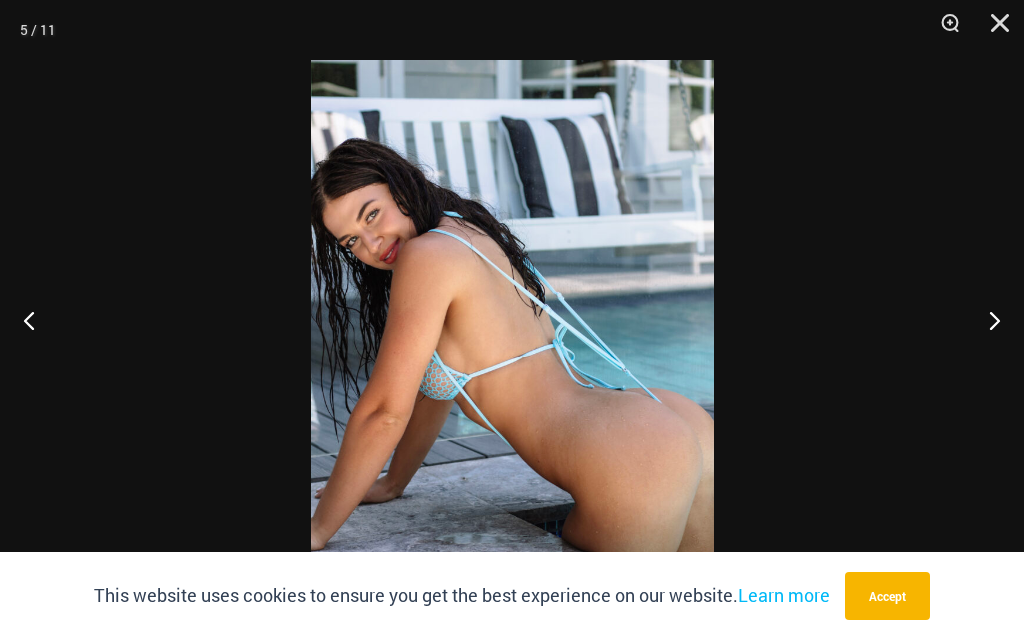 click at bounding box center (986, 320) 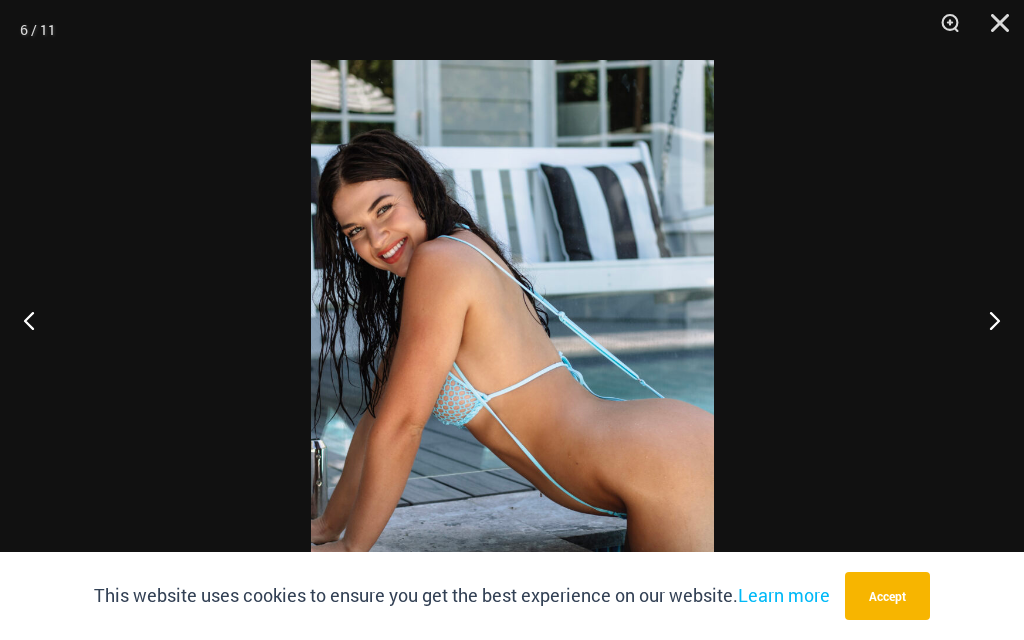click at bounding box center (986, 320) 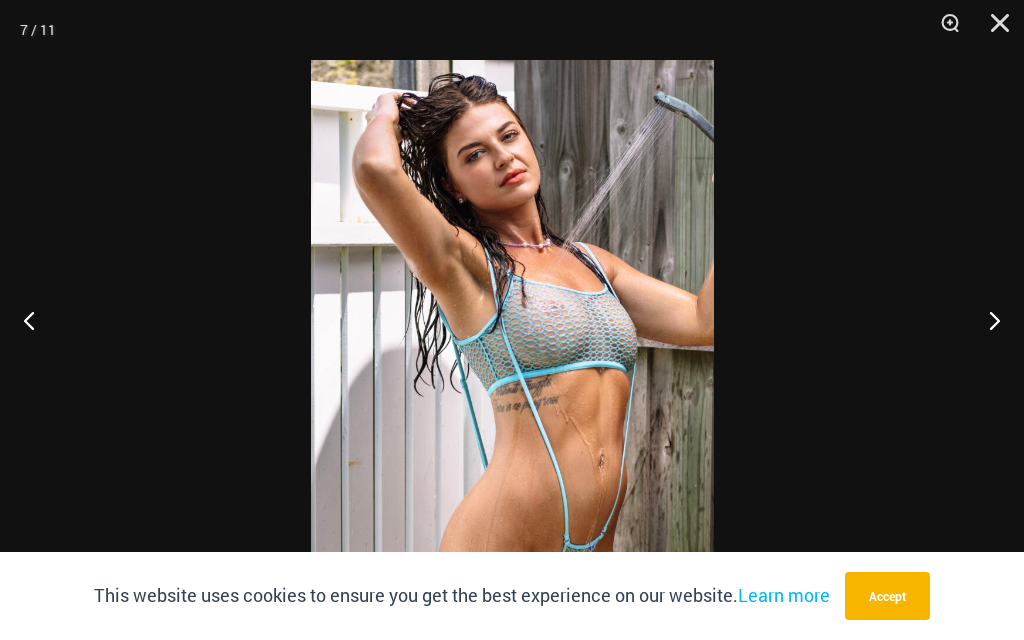 click at bounding box center [986, 320] 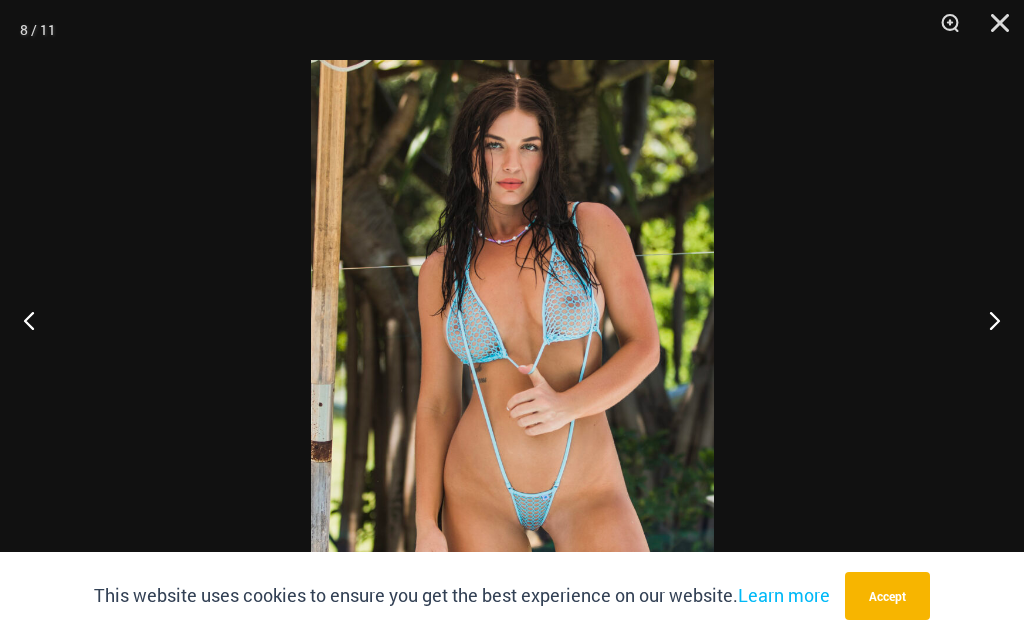 click at bounding box center (986, 320) 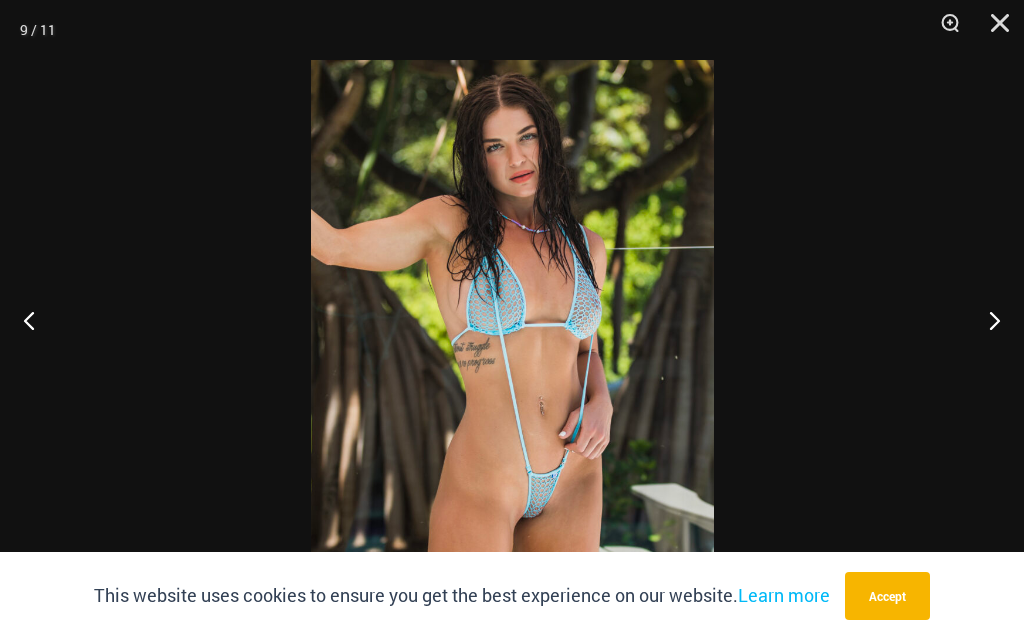 click at bounding box center (986, 320) 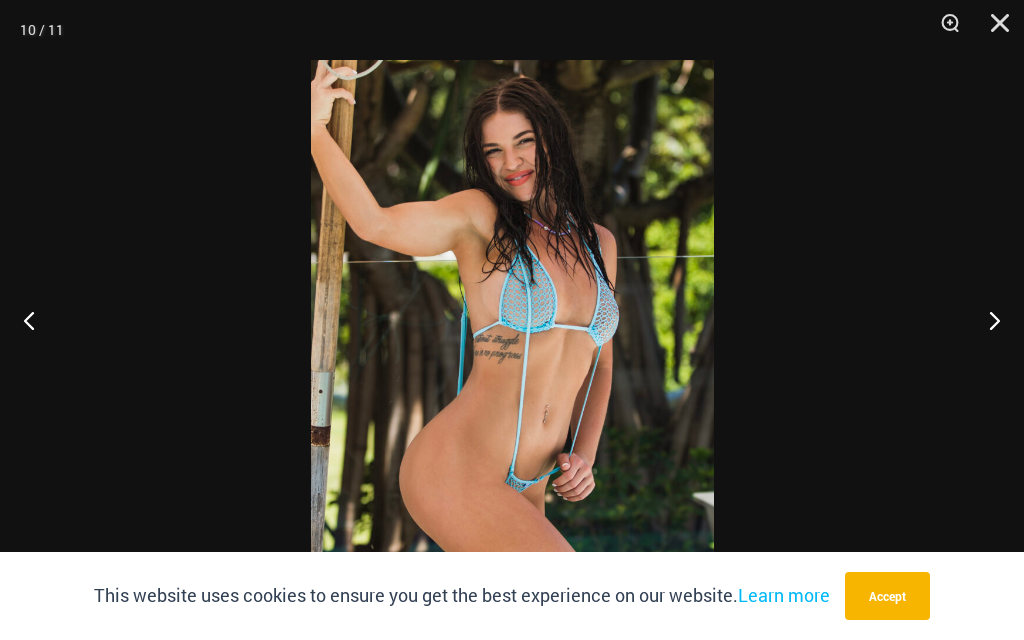 click at bounding box center [986, 320] 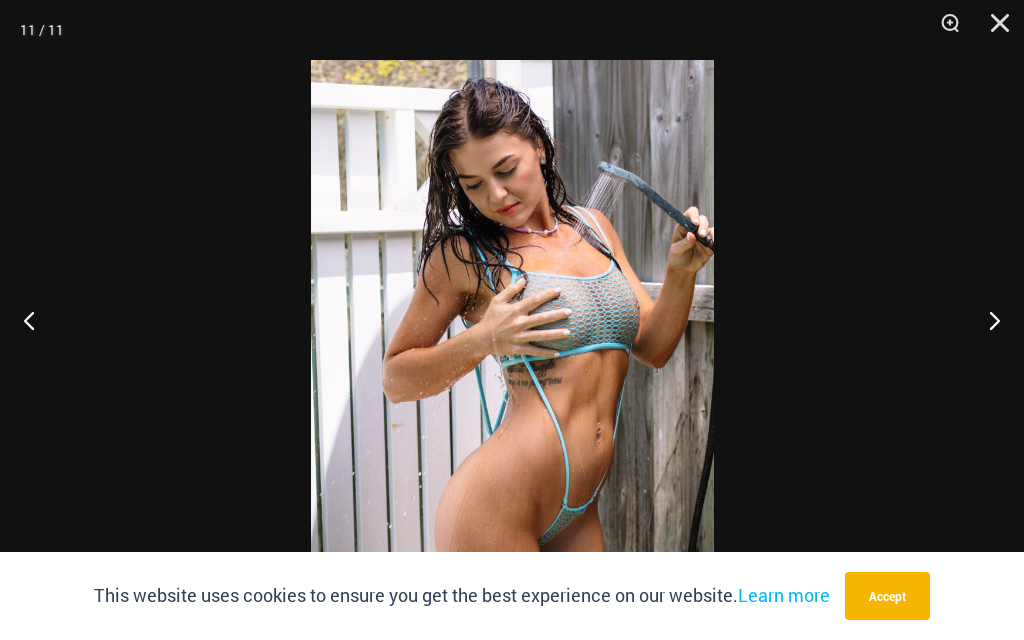 click at bounding box center [986, 320] 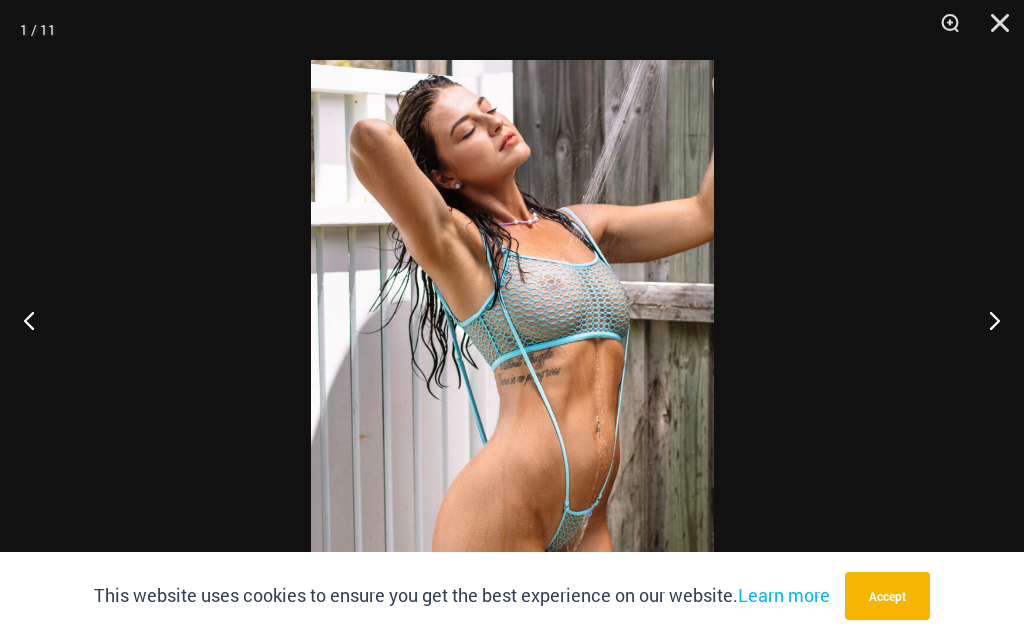 click at bounding box center [986, 320] 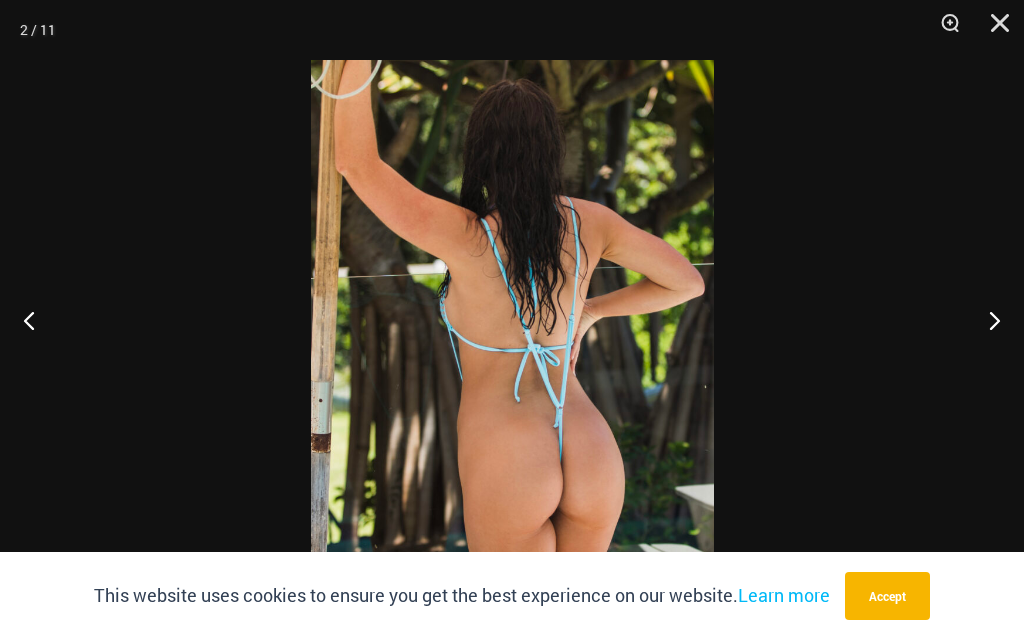 click at bounding box center [993, 30] 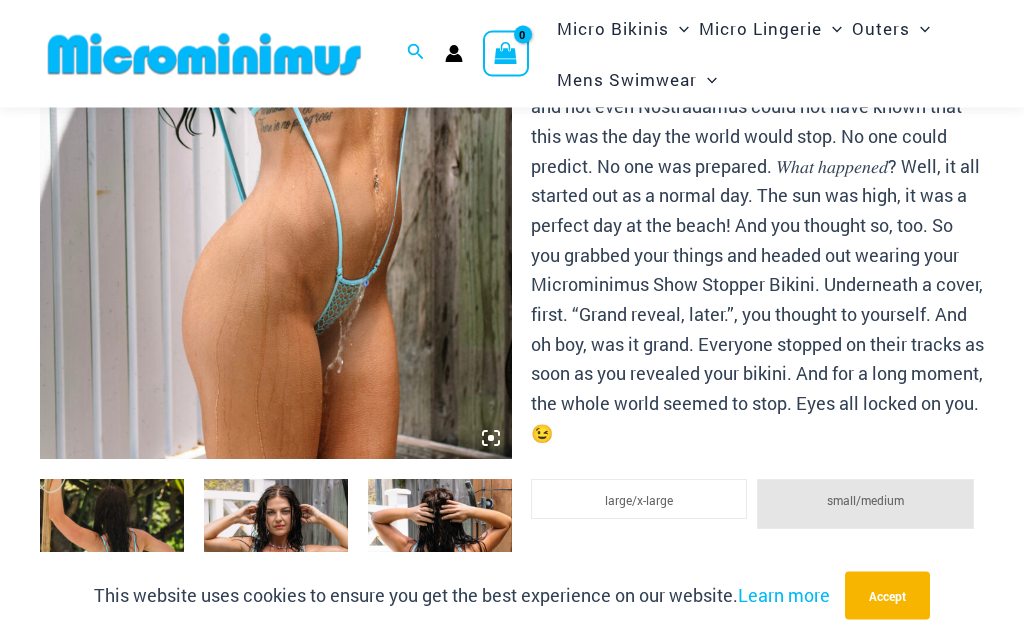 scroll, scrollTop: 407, scrollLeft: 0, axis: vertical 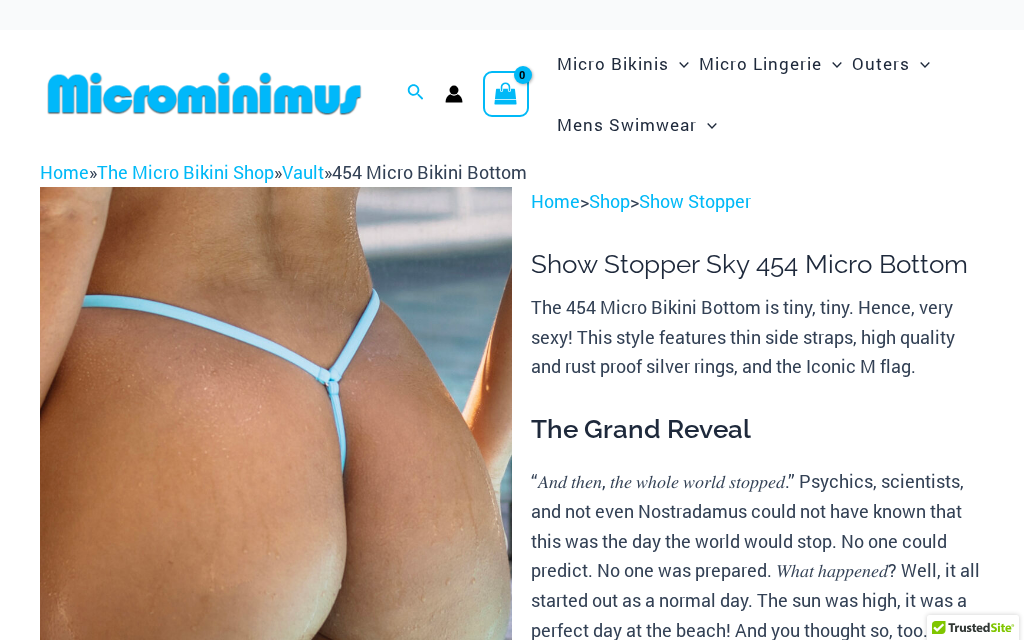 click at bounding box center [276, 541] 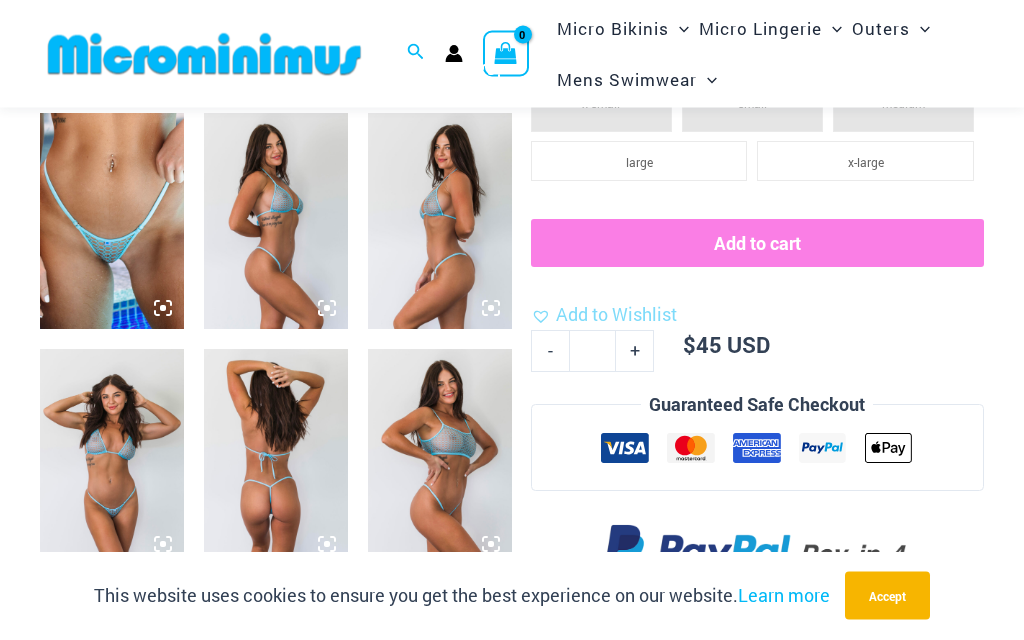 scroll, scrollTop: 776, scrollLeft: 0, axis: vertical 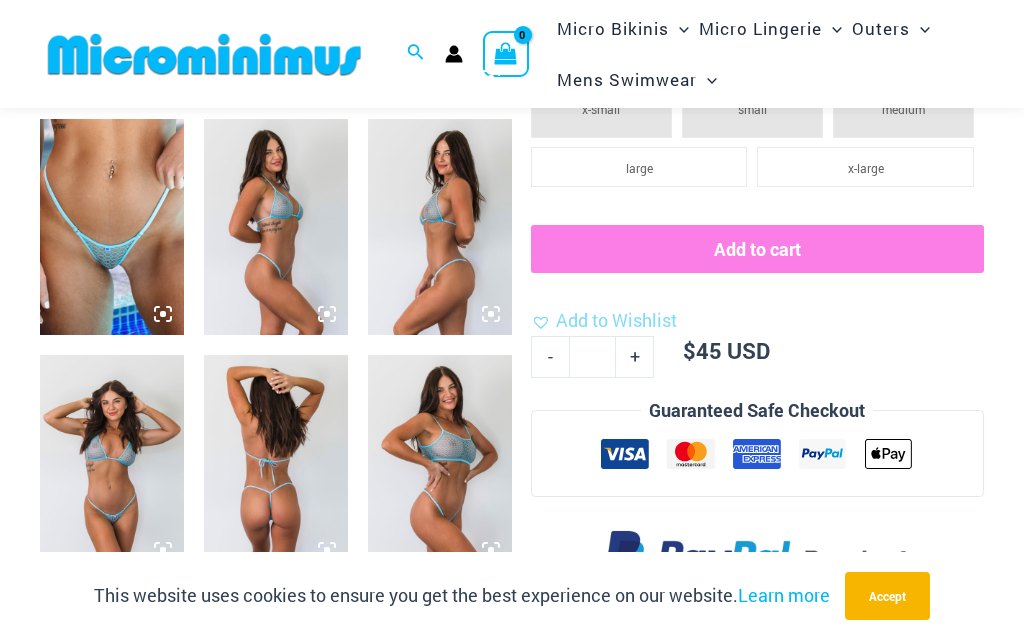 click at bounding box center (112, 227) 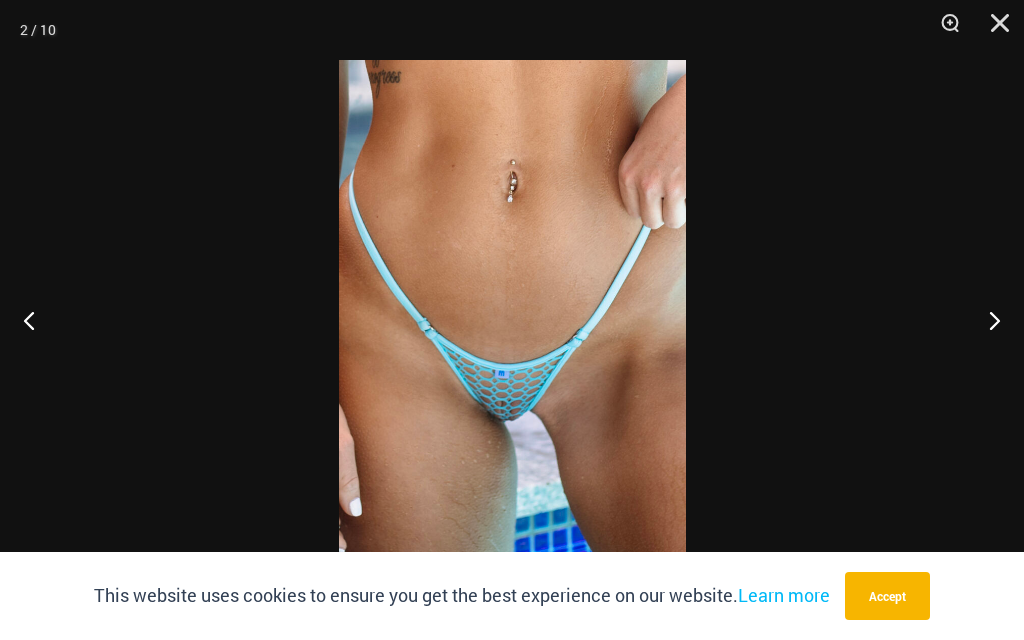 click at bounding box center [986, 320] 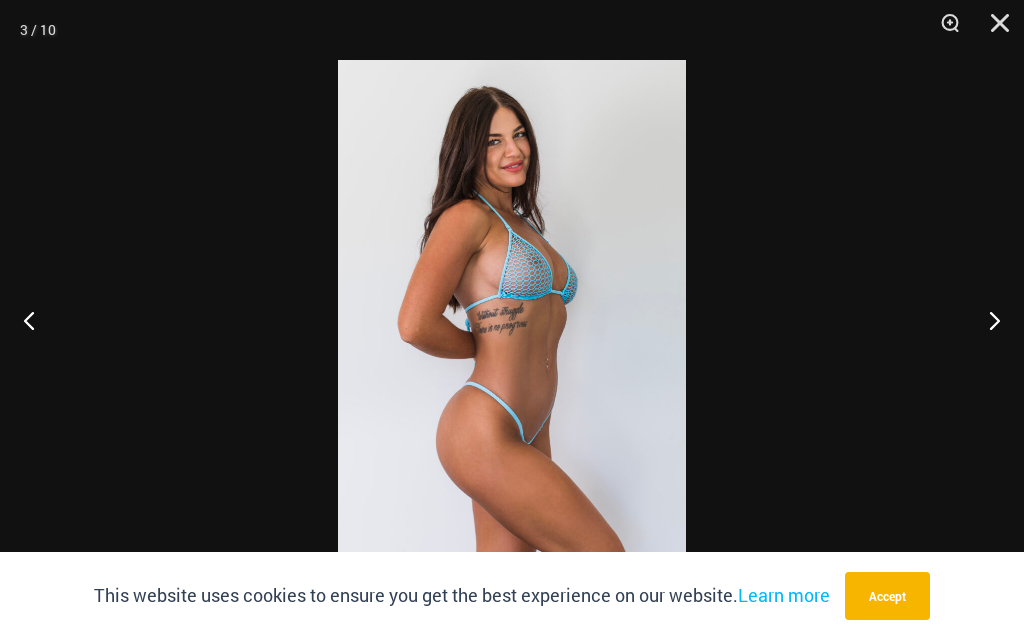 click at bounding box center (986, 320) 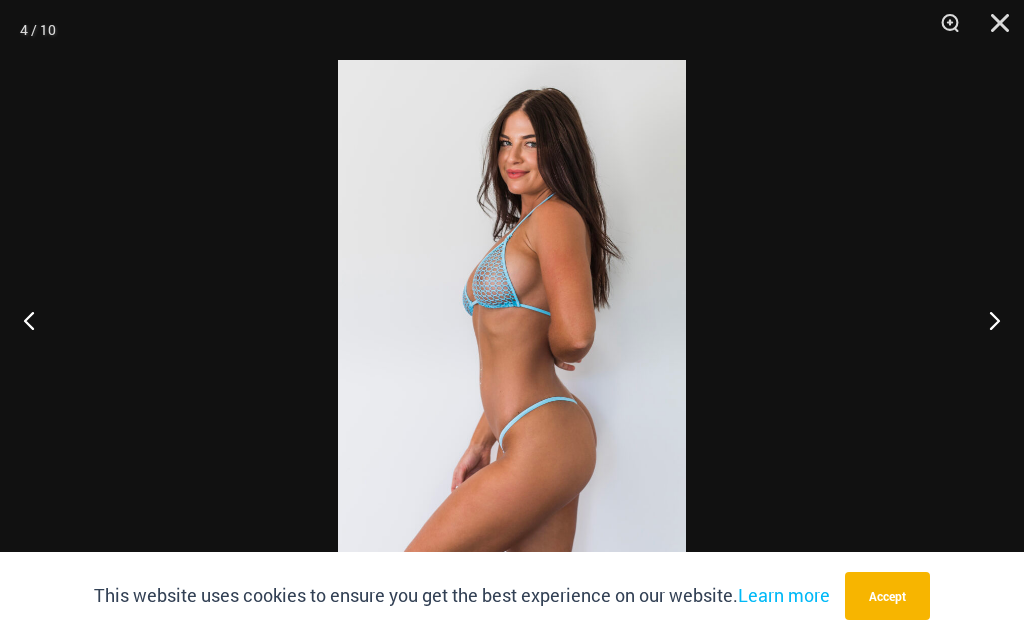 click at bounding box center [986, 320] 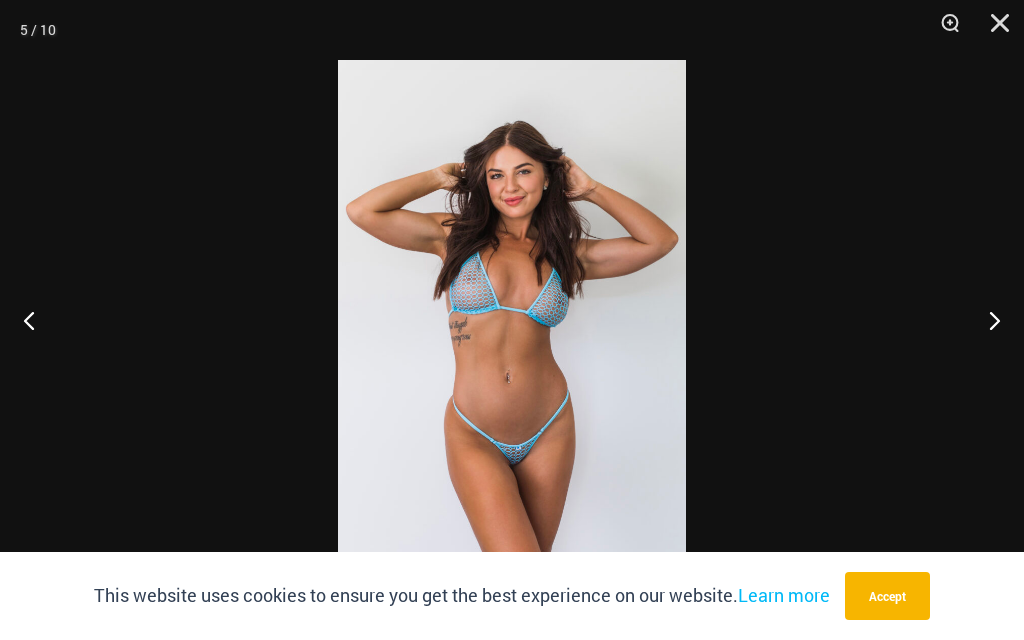 click at bounding box center [986, 320] 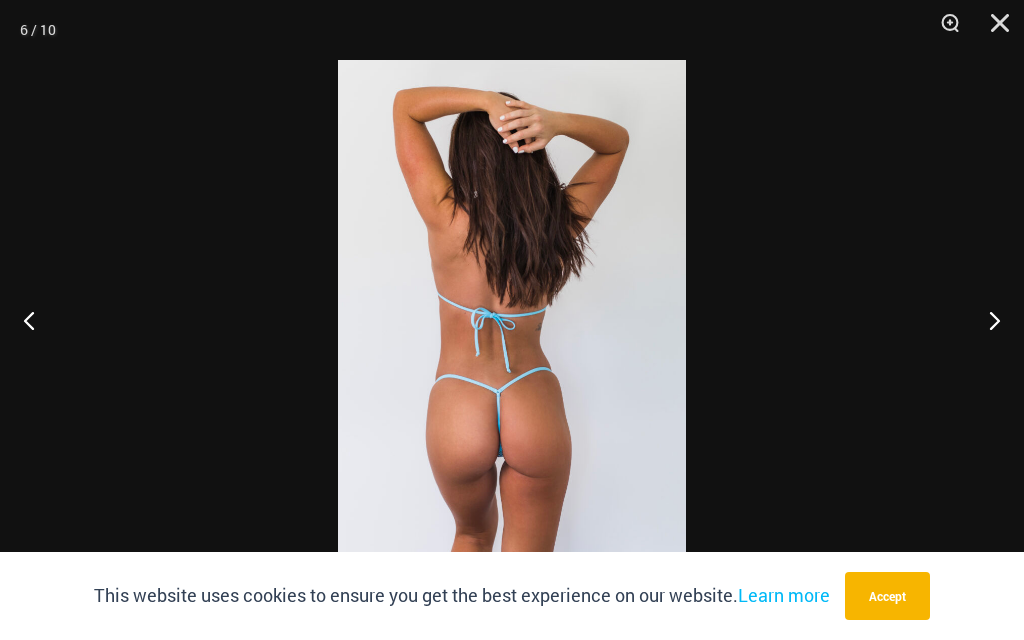 click at bounding box center [986, 320] 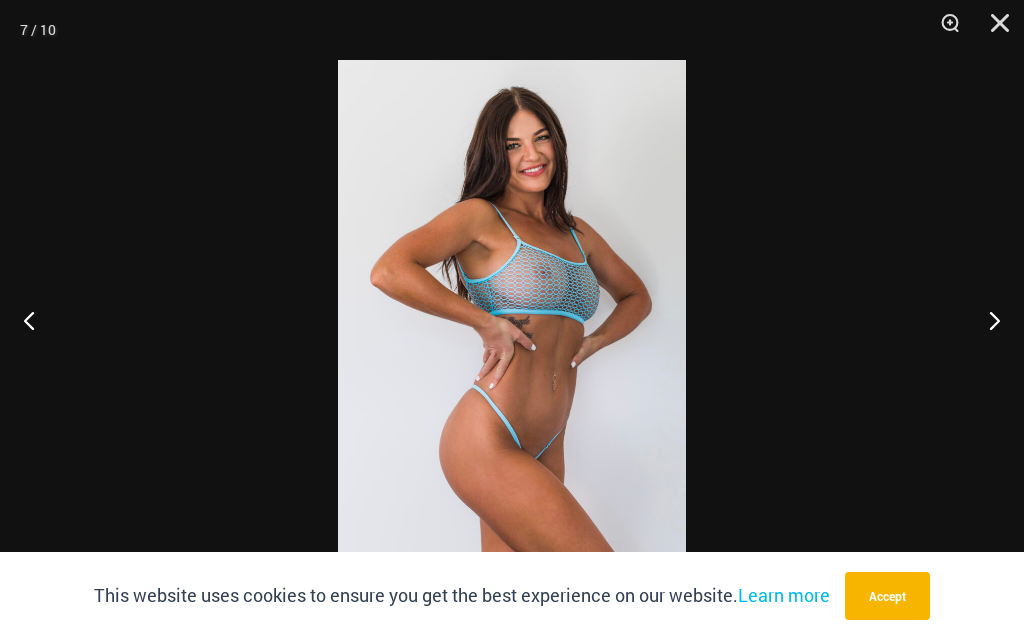 click at bounding box center [37, 320] 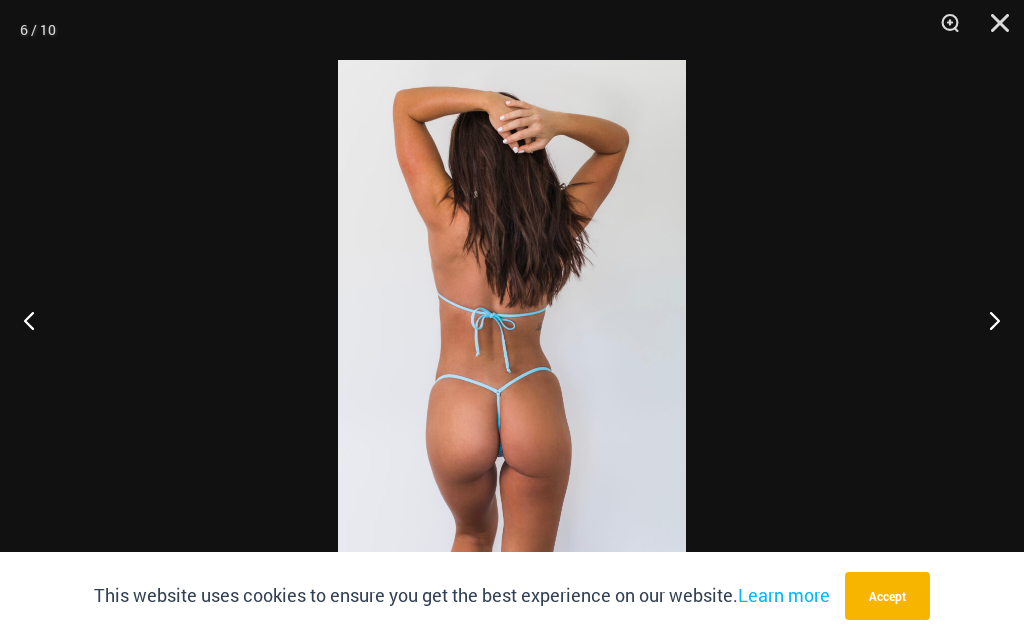 click at bounding box center (993, 30) 